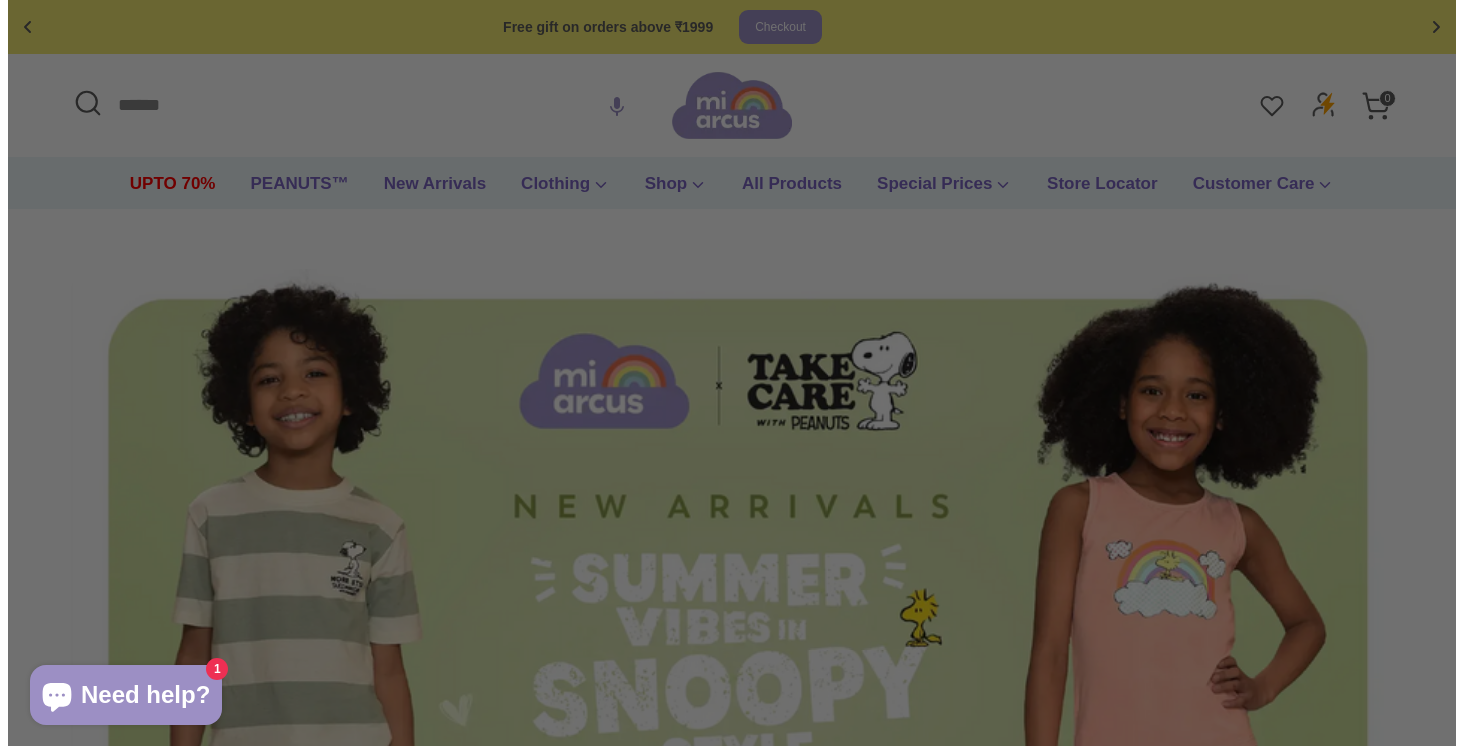 scroll, scrollTop: 0, scrollLeft: 0, axis: both 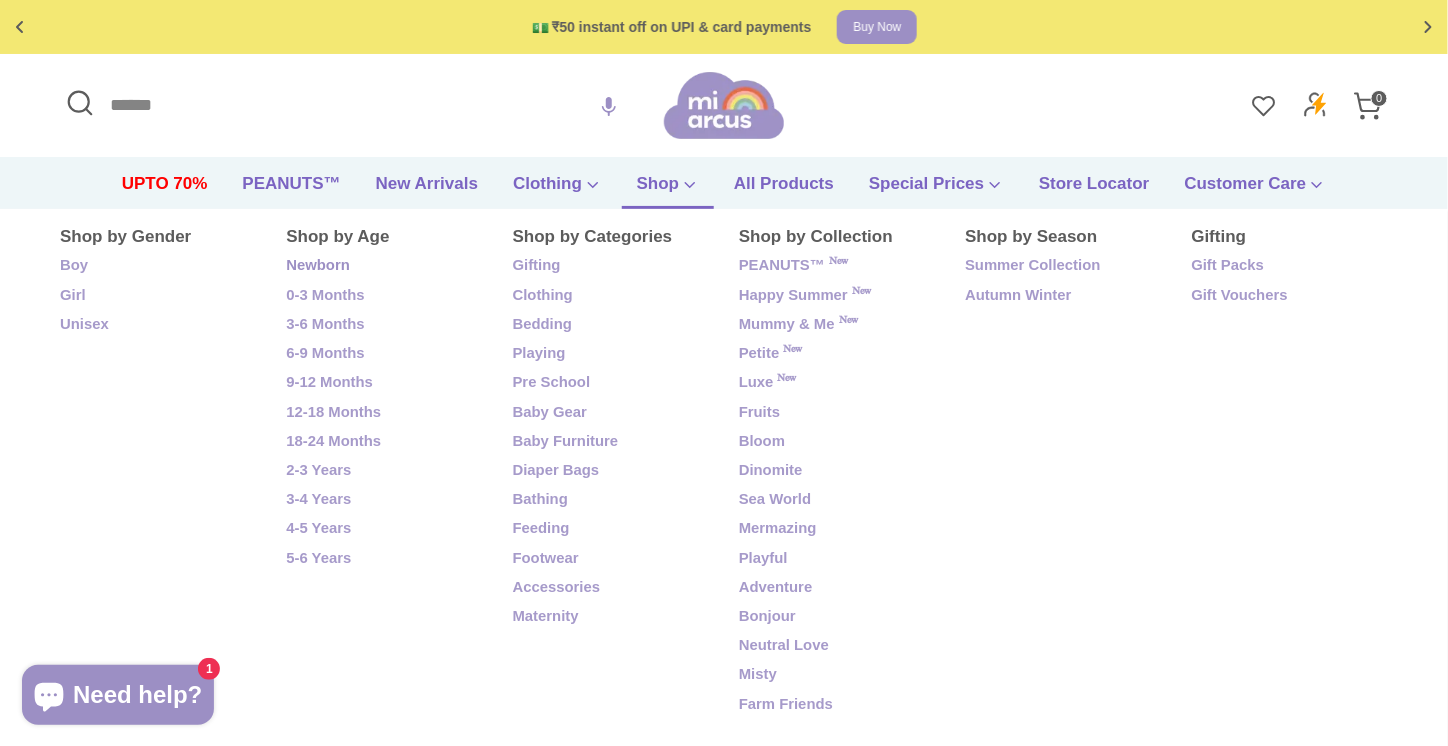 click on "Newborn" at bounding box center (384, 266) 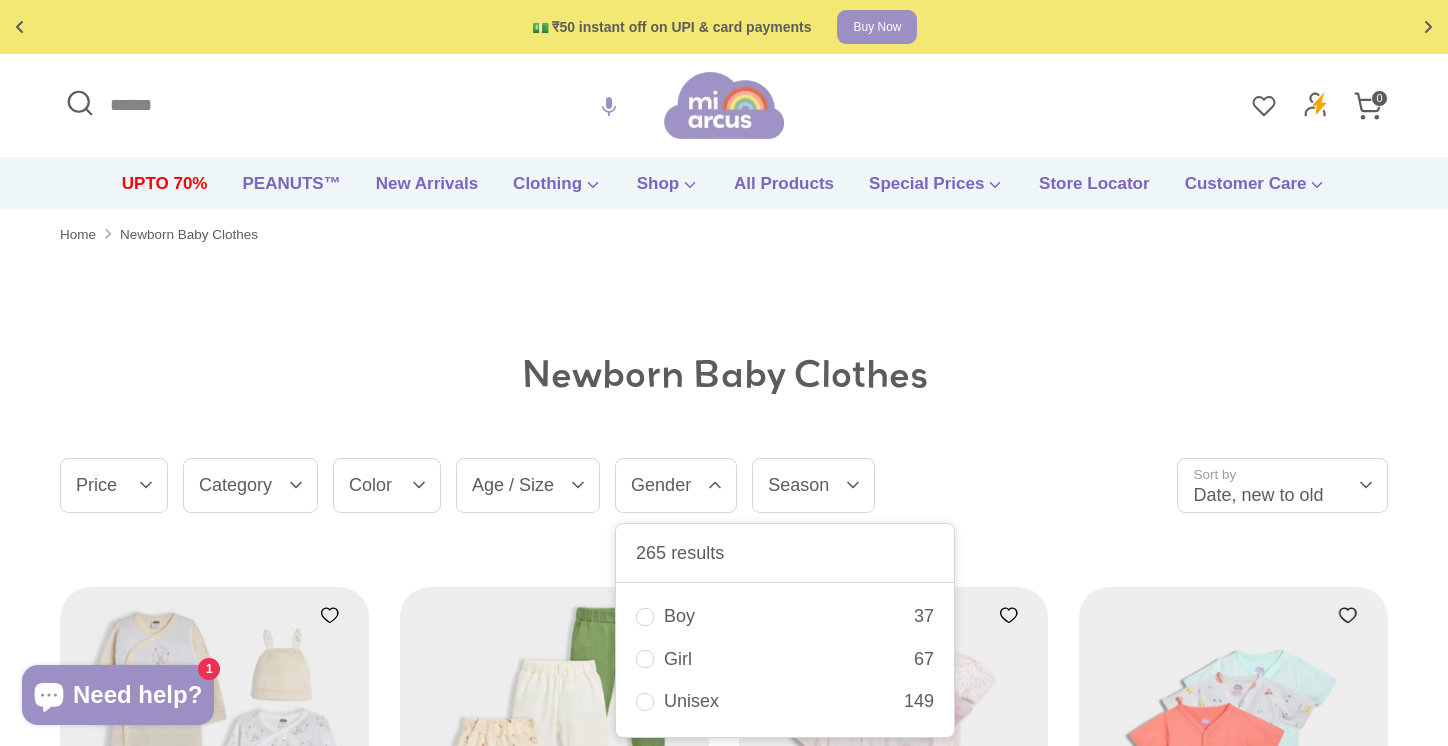 scroll, scrollTop: 0, scrollLeft: 0, axis: both 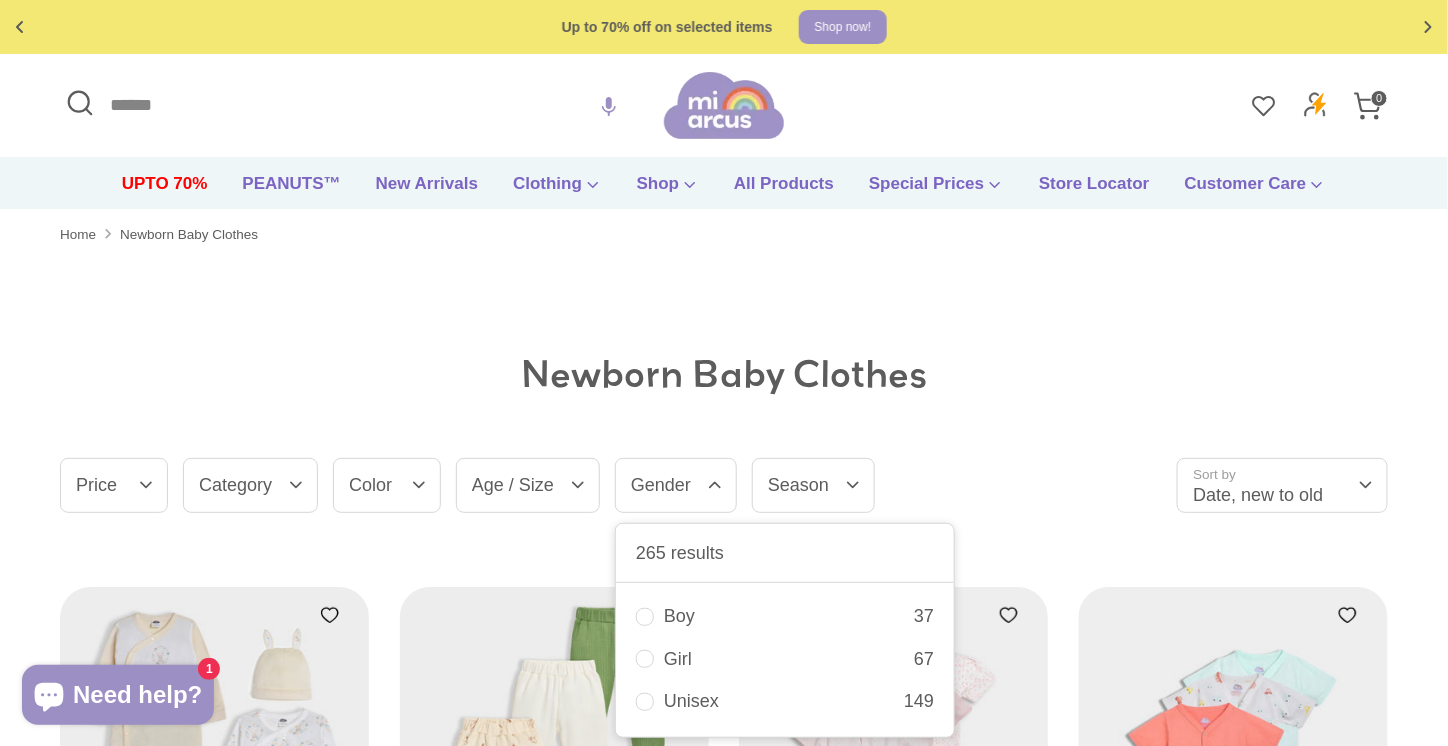 click on "Unisex
149" at bounding box center (785, 701) 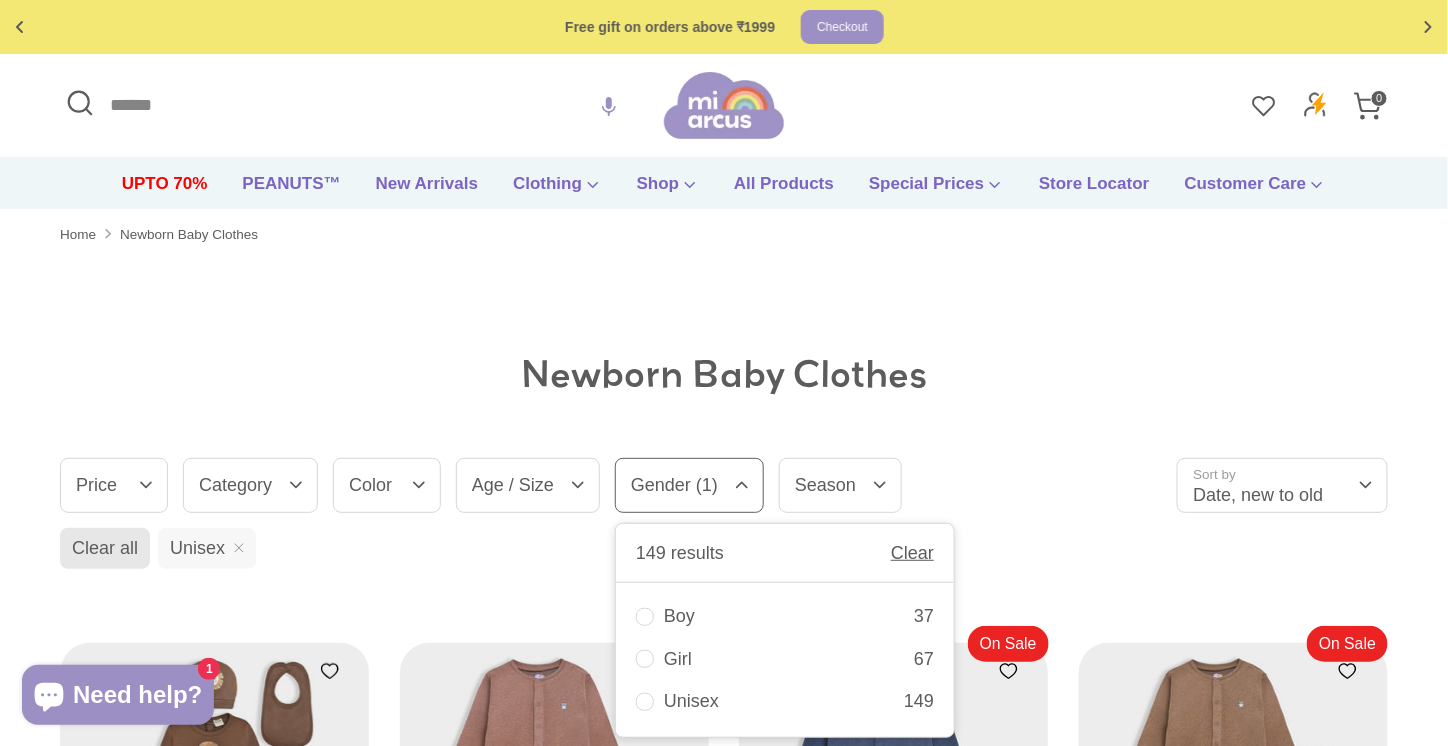 click on "Boy
37" at bounding box center [785, 616] 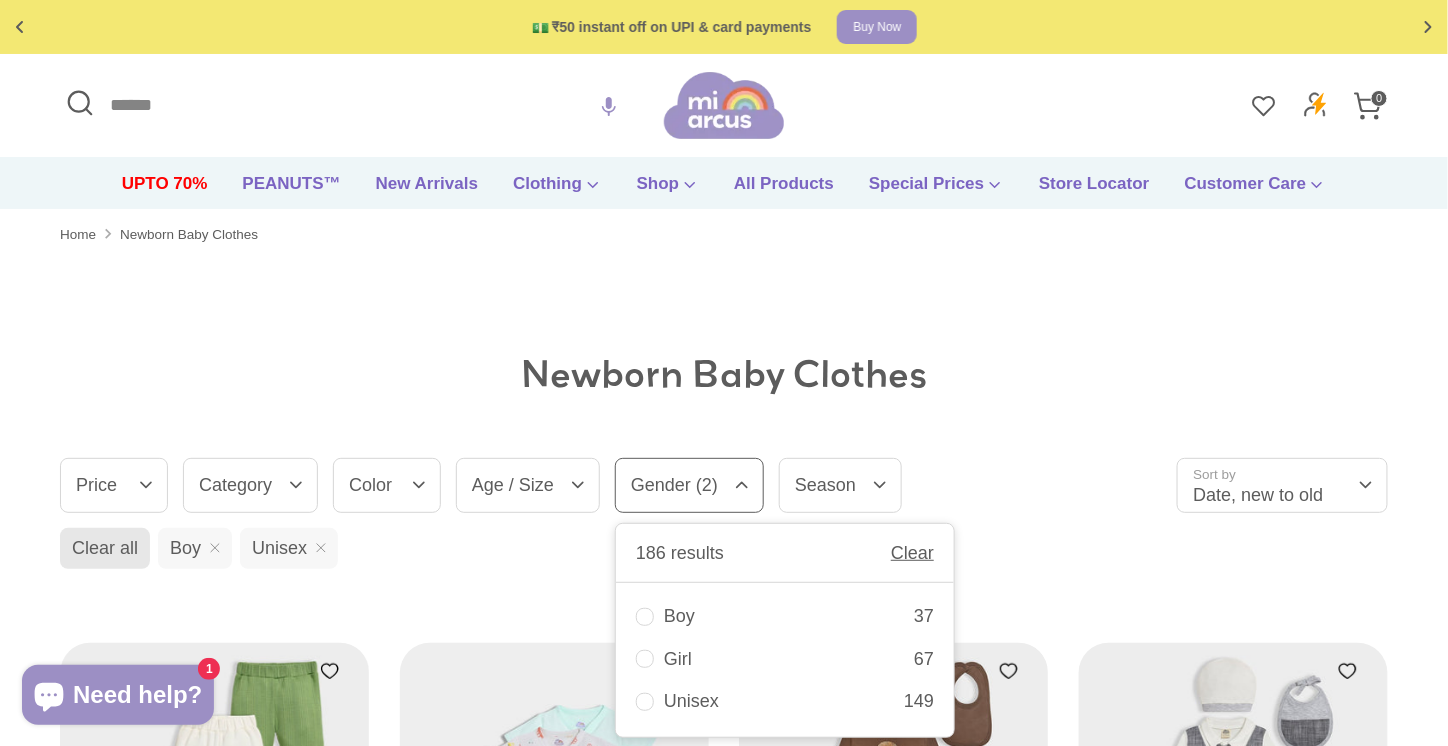 click on "Newborn Baby Clothes" at bounding box center (724, 374) 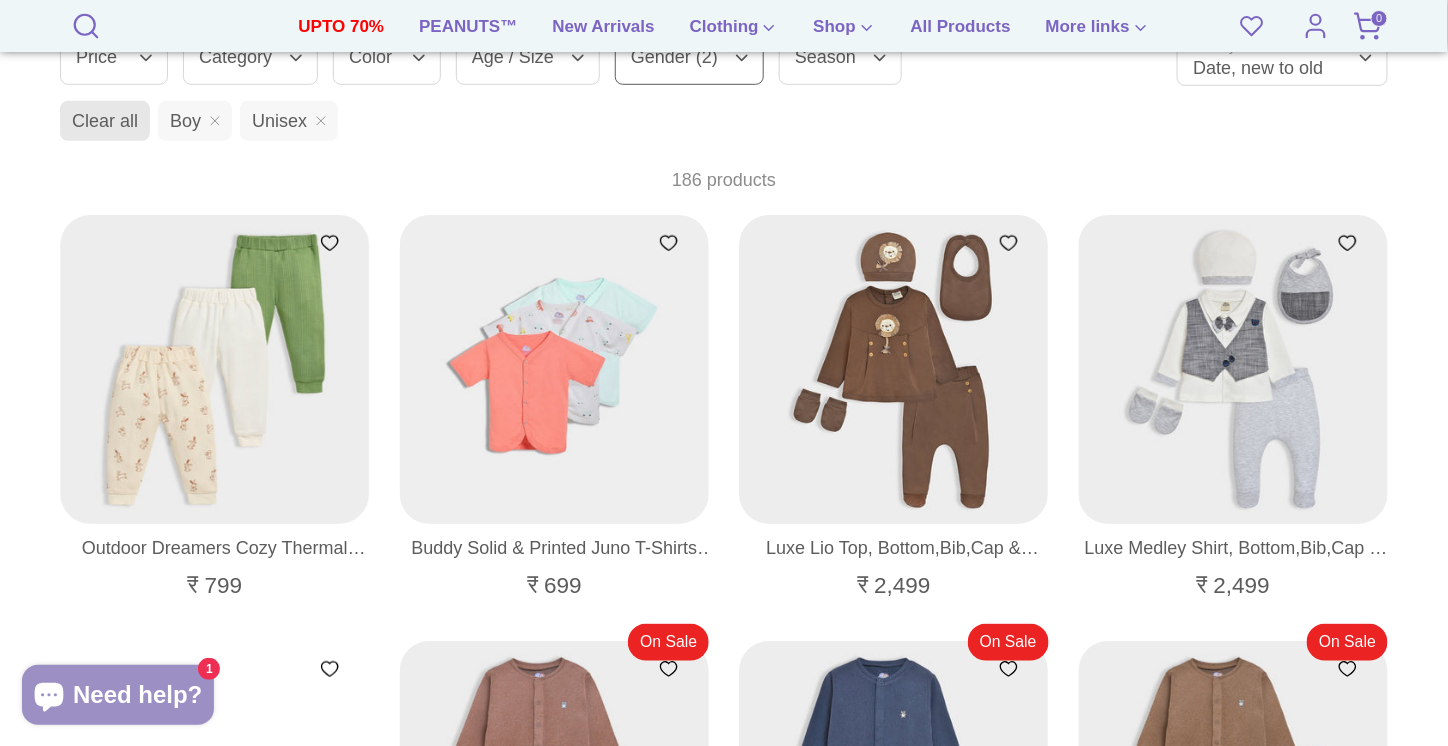 scroll, scrollTop: 441, scrollLeft: 0, axis: vertical 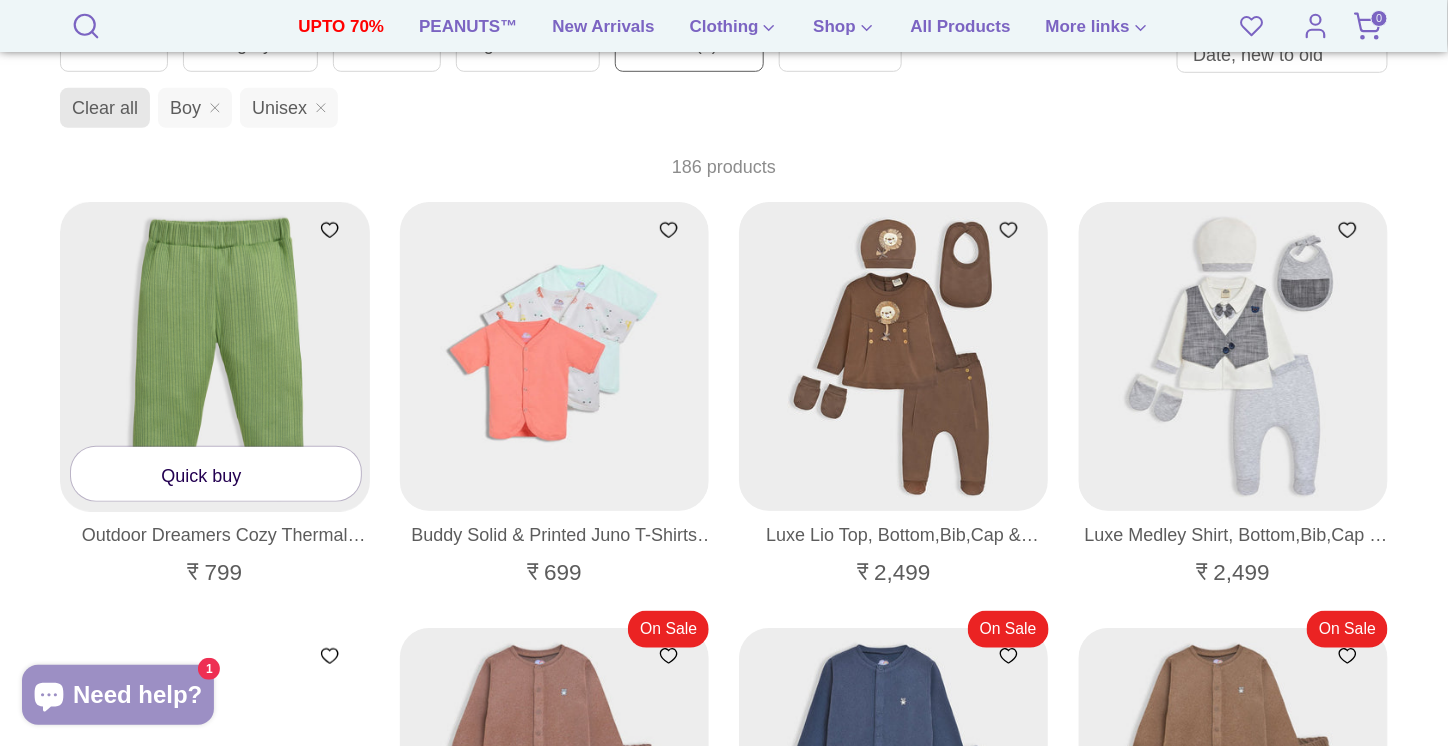 click at bounding box center [215, 357] 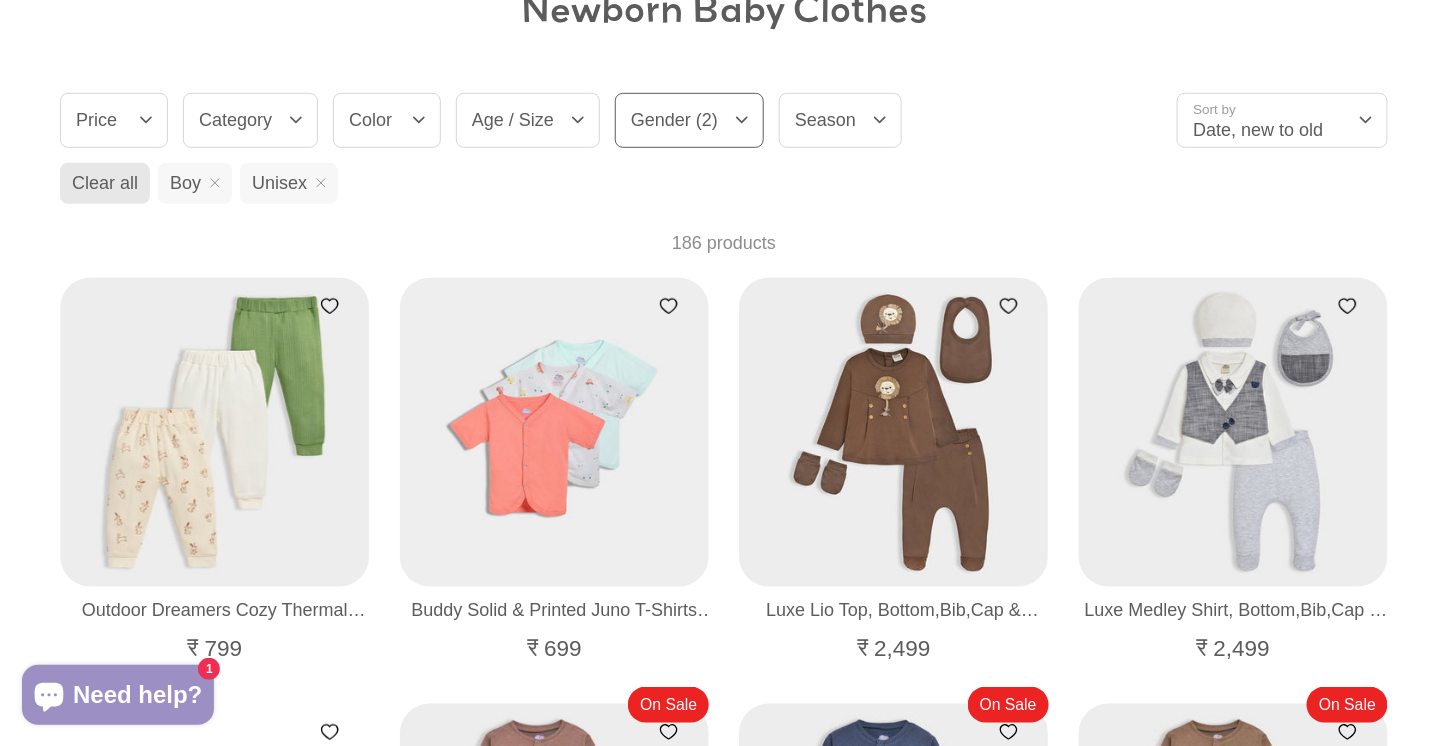 scroll, scrollTop: 73, scrollLeft: 0, axis: vertical 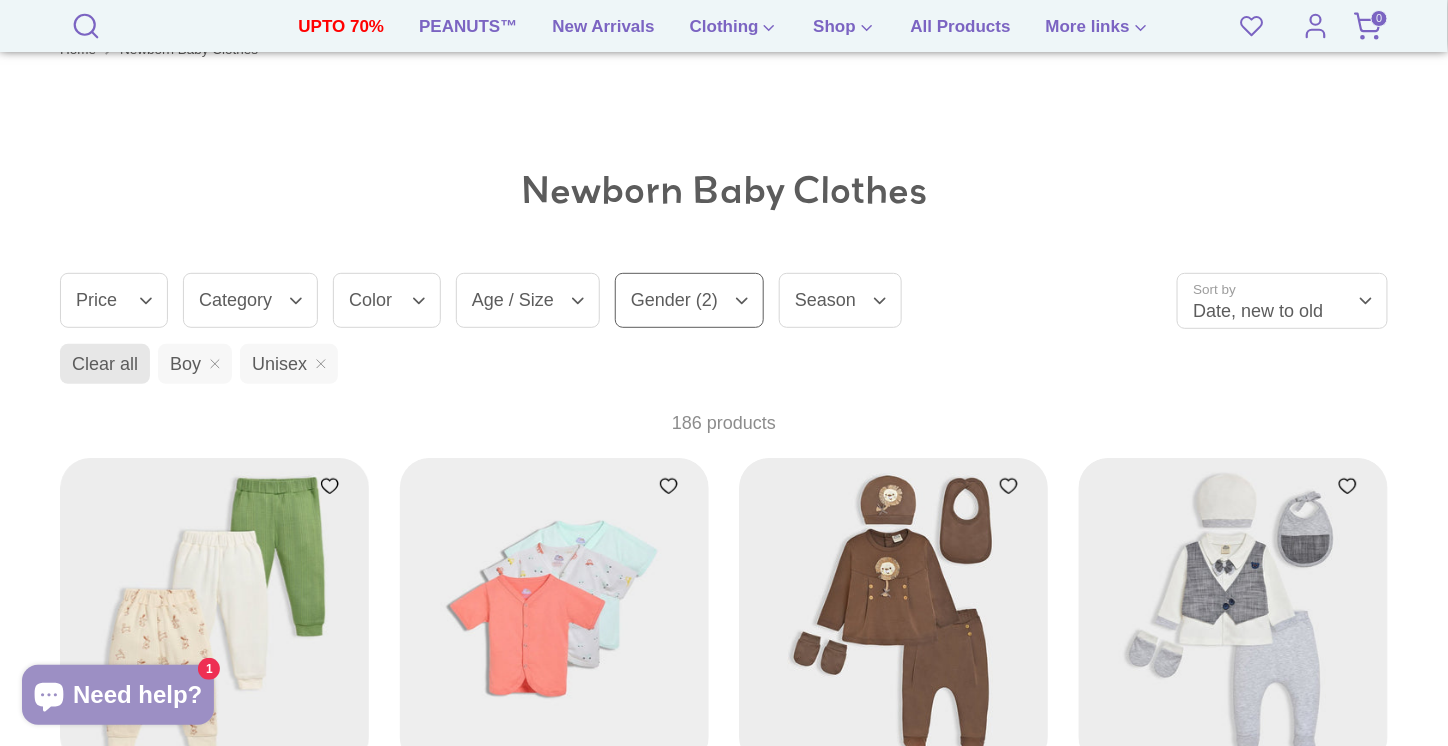 click on "Season" at bounding box center (840, 300) 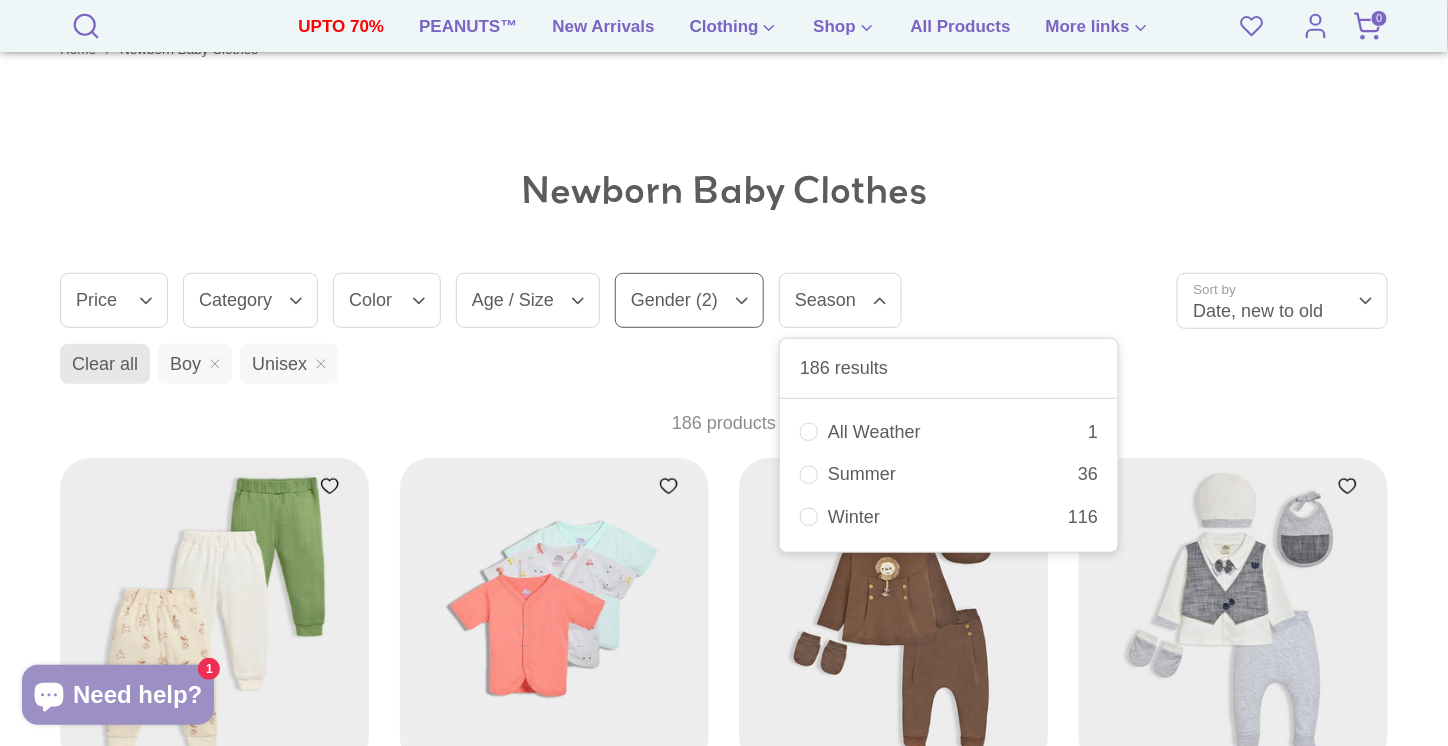 click on "Summer
36" at bounding box center [949, 474] 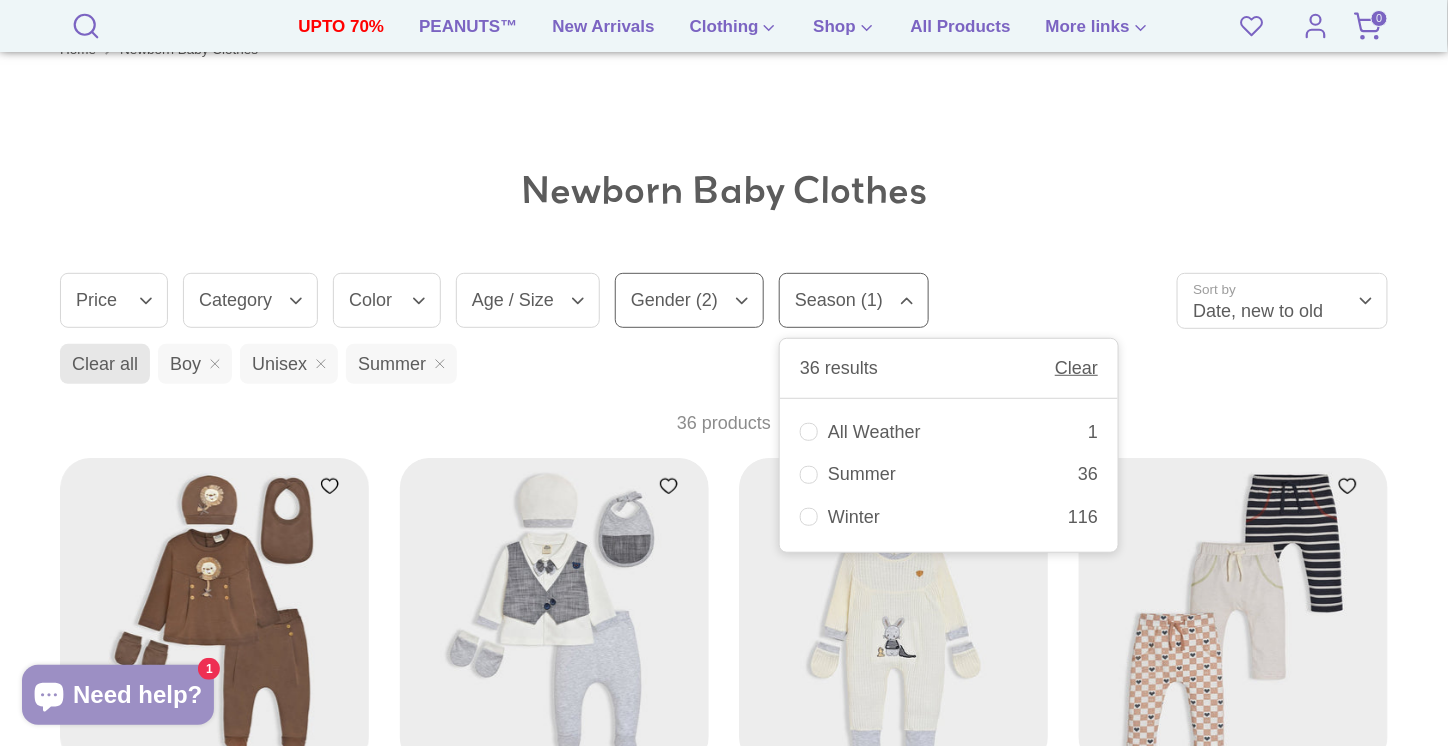 click on "All Weather
1" at bounding box center (949, 432) 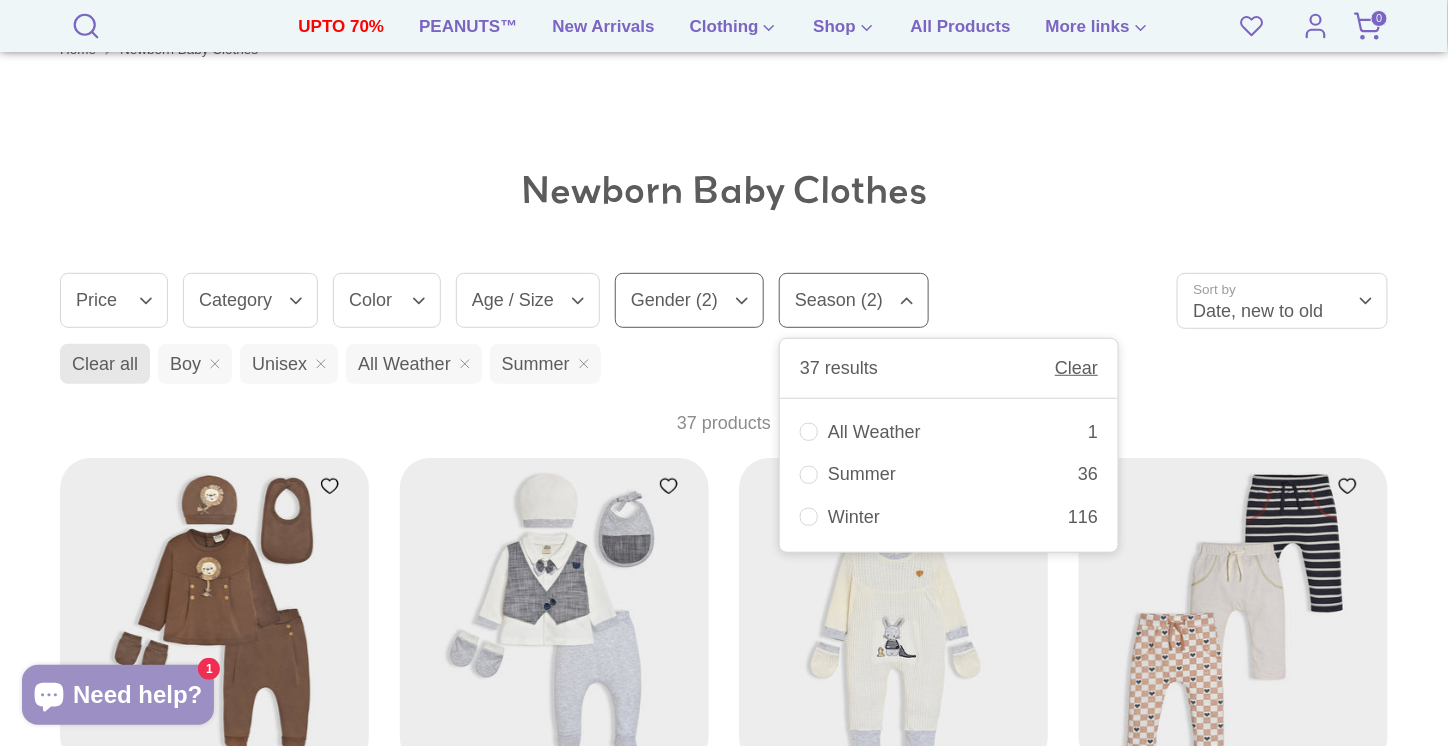 click on "Newborn Baby Clothes" at bounding box center [724, 190] 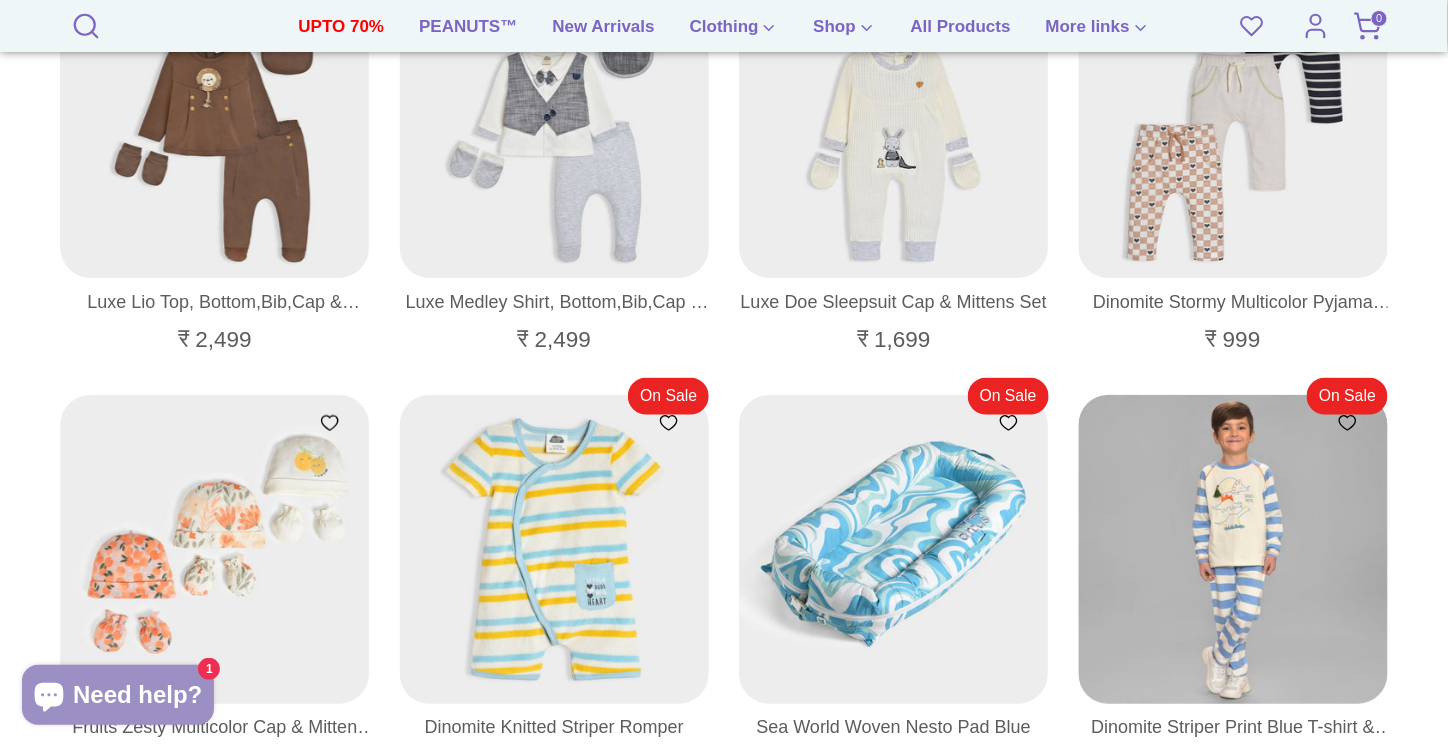 scroll, scrollTop: 678, scrollLeft: 0, axis: vertical 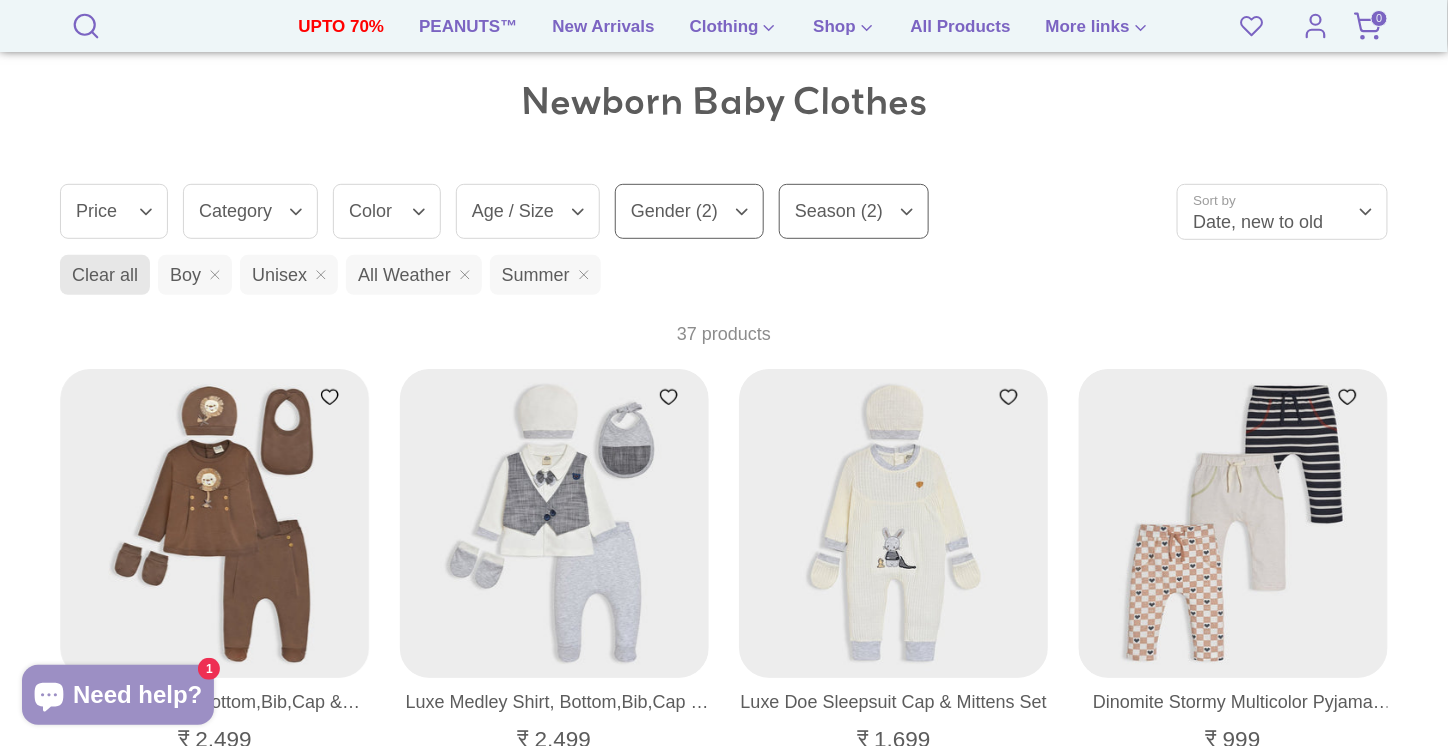 click on "Age / Size" at bounding box center (528, 211) 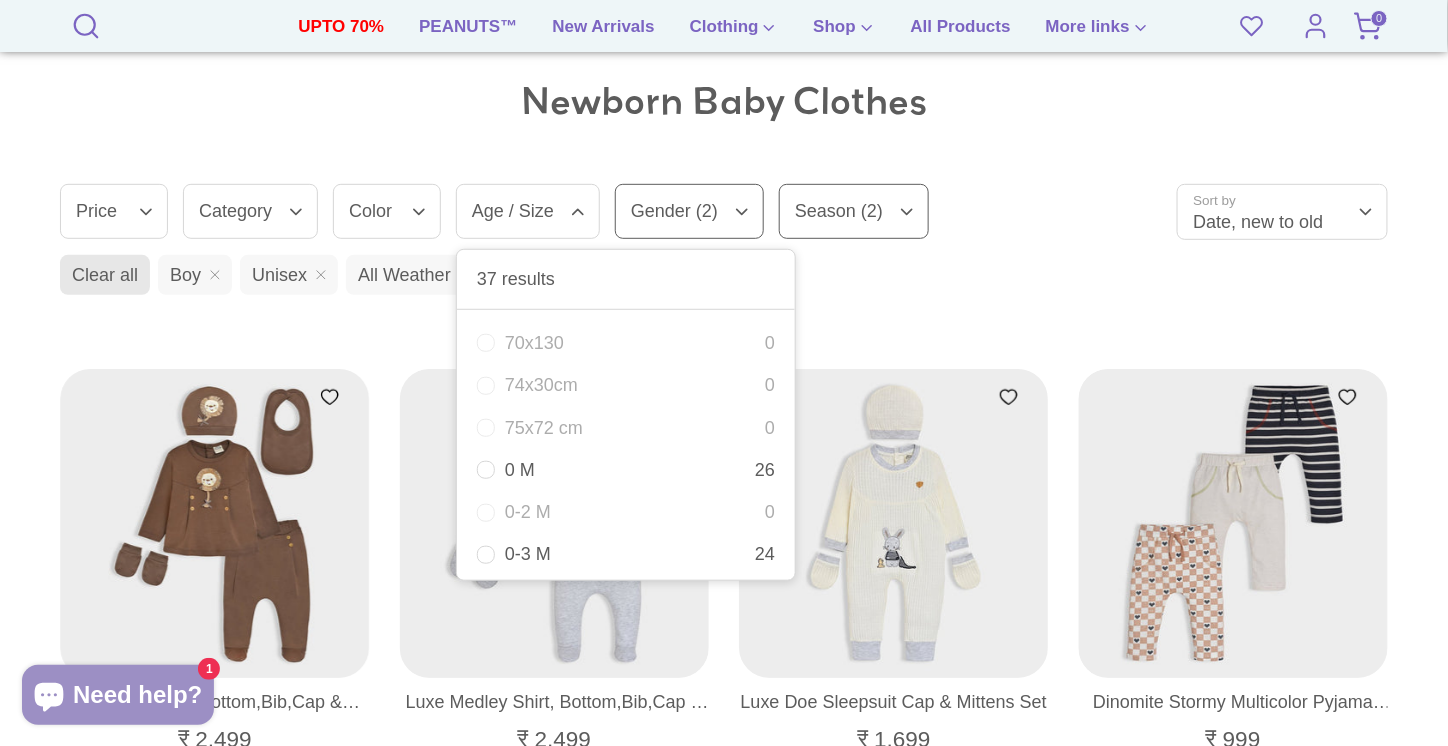 click on "Age / Size" at bounding box center (528, 211) 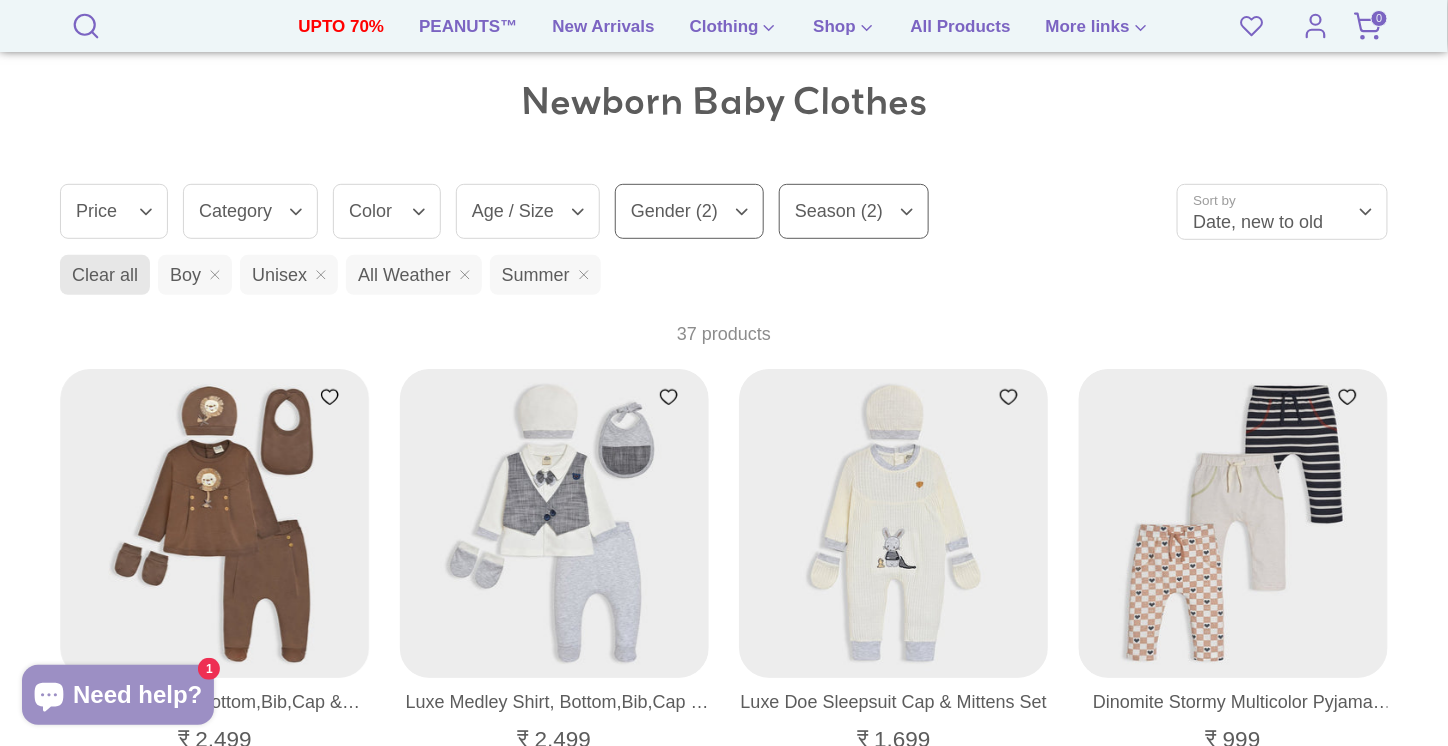 click on "Age / Size" at bounding box center (528, 211) 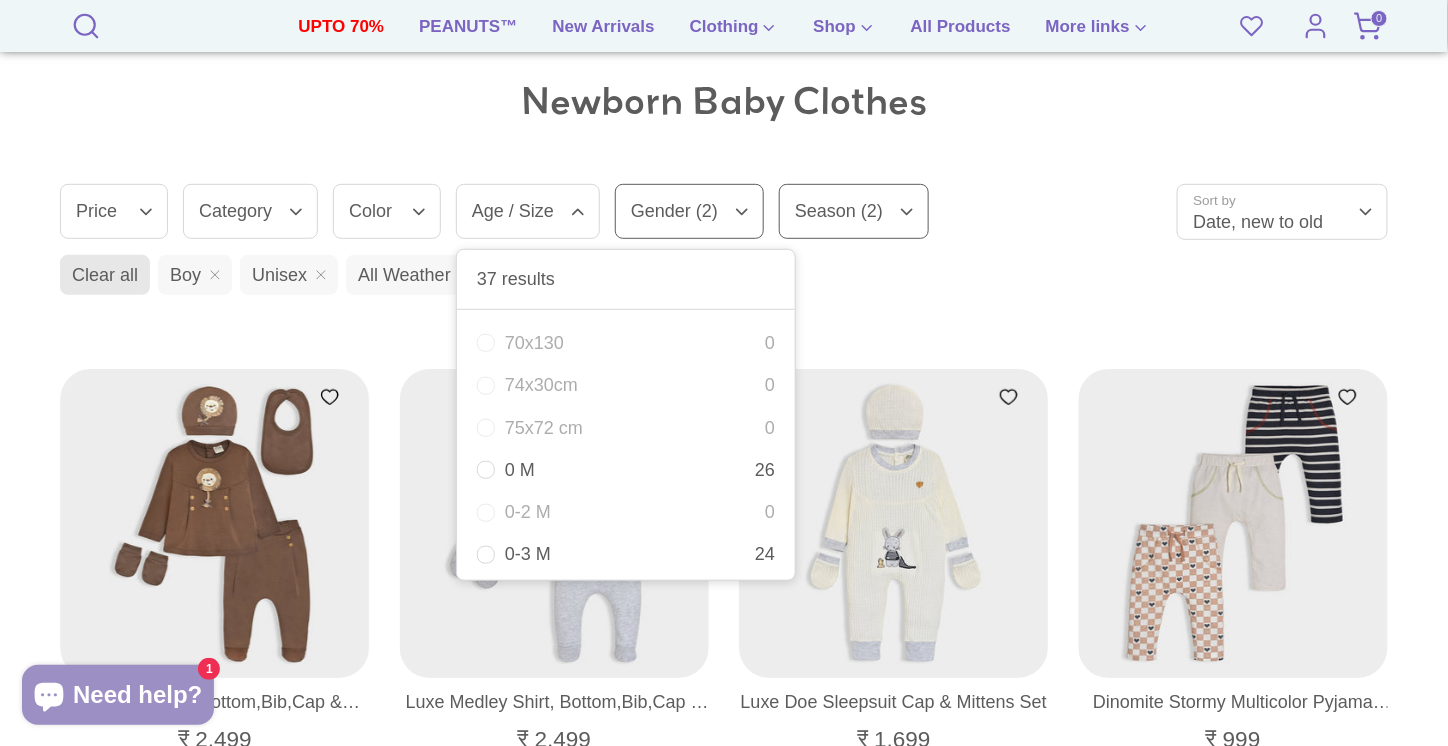 click on "0 M
26" at bounding box center [626, 470] 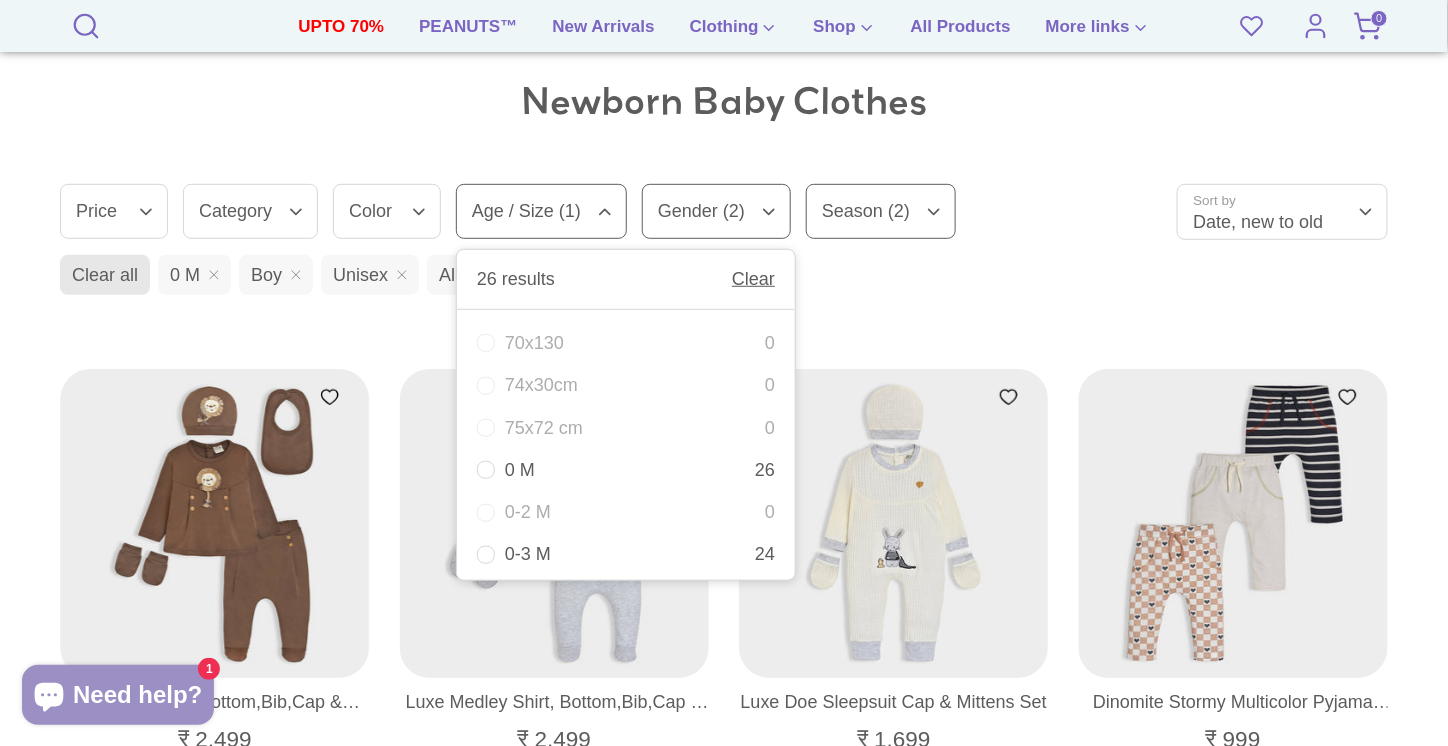 click on "Newborn Baby Clothes
Filter
(5)
Sort
Filter by
Clear
Price
Price
26 results
Clear
₹
–
₹
0" at bounding box center (724, 1489) 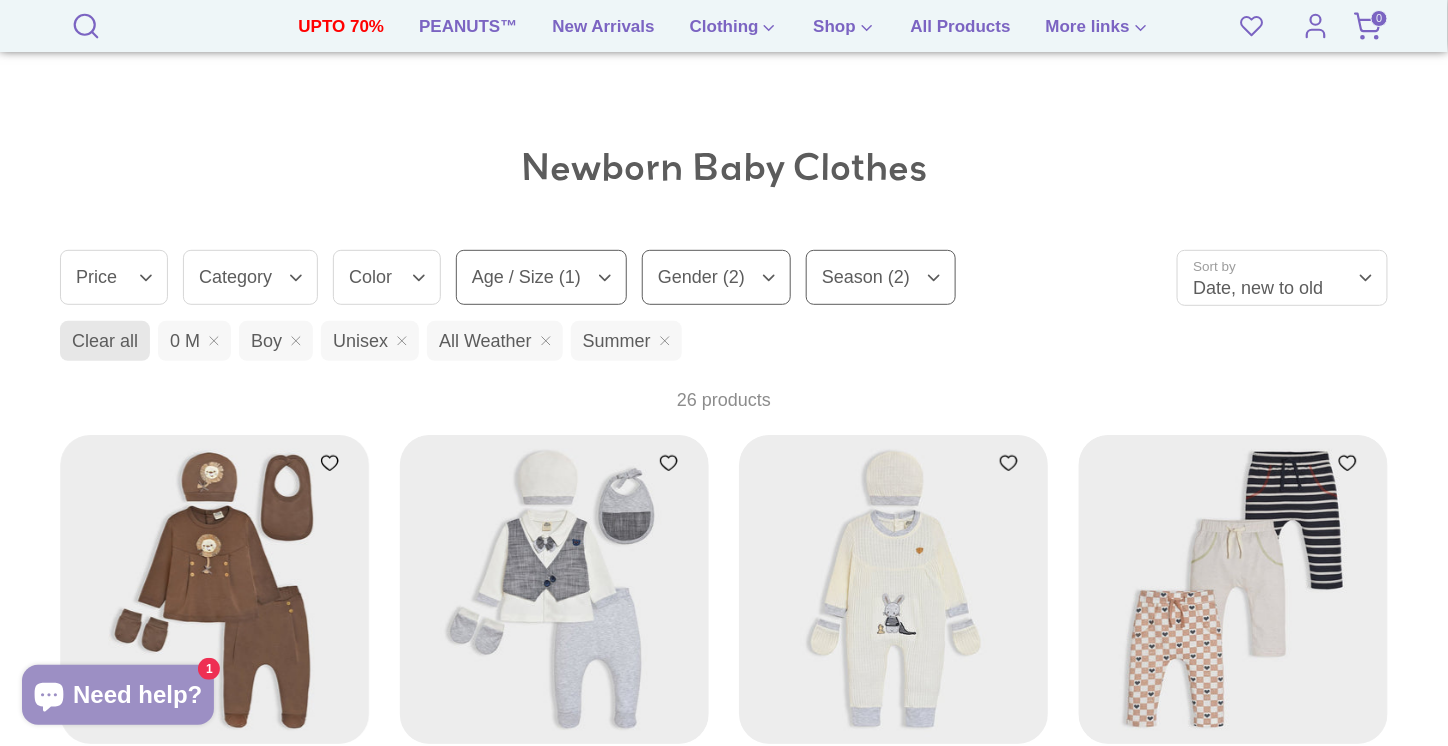 scroll, scrollTop: 205, scrollLeft: 0, axis: vertical 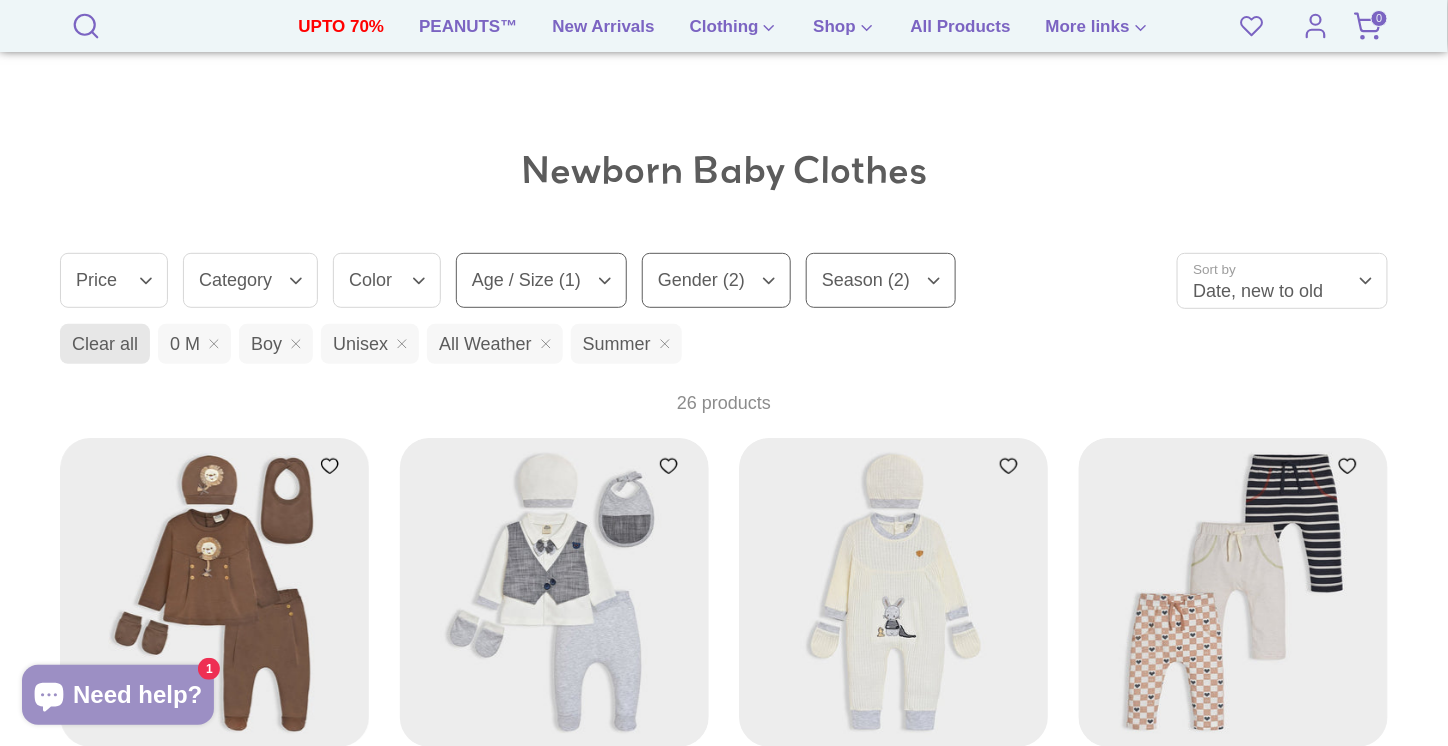 click on "Age / Size
(1)" at bounding box center (541, 280) 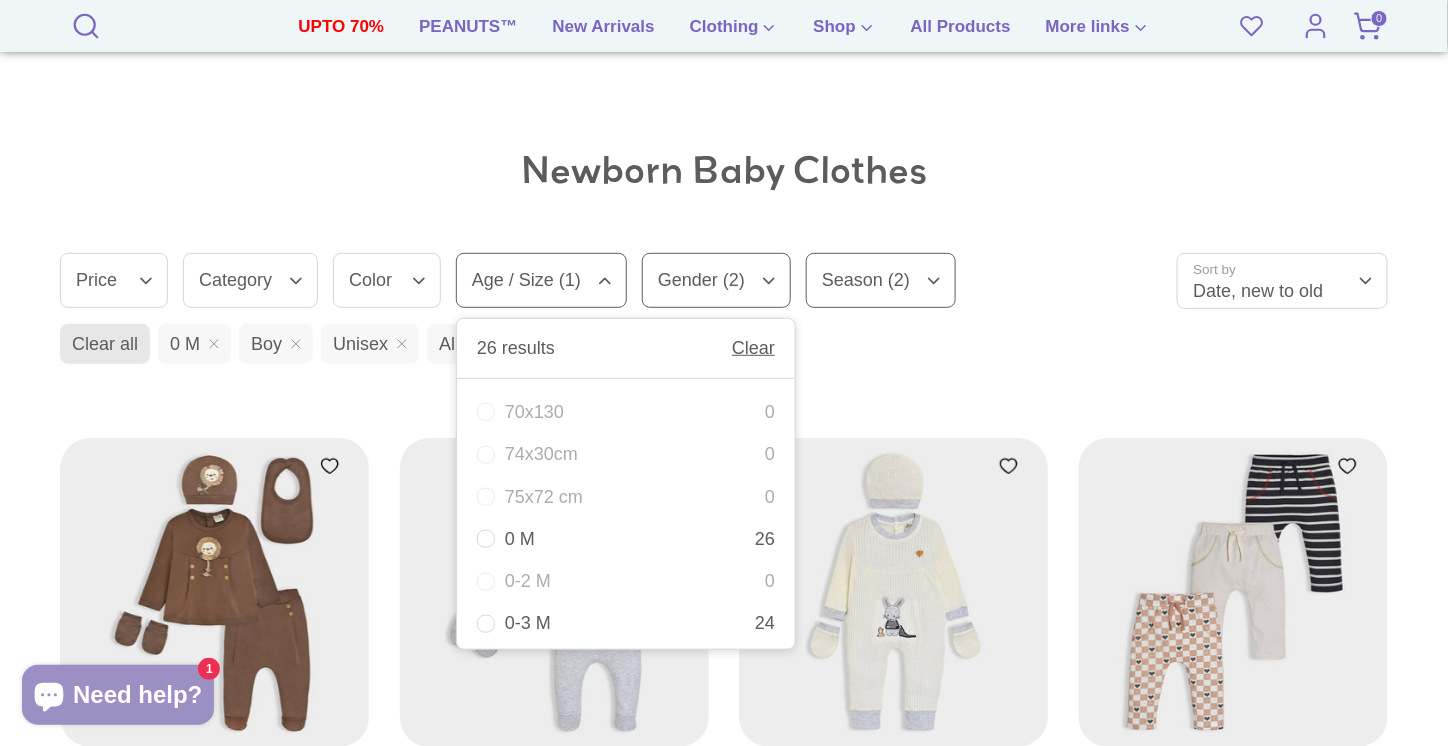 click on "0 M
26" at bounding box center [626, 539] 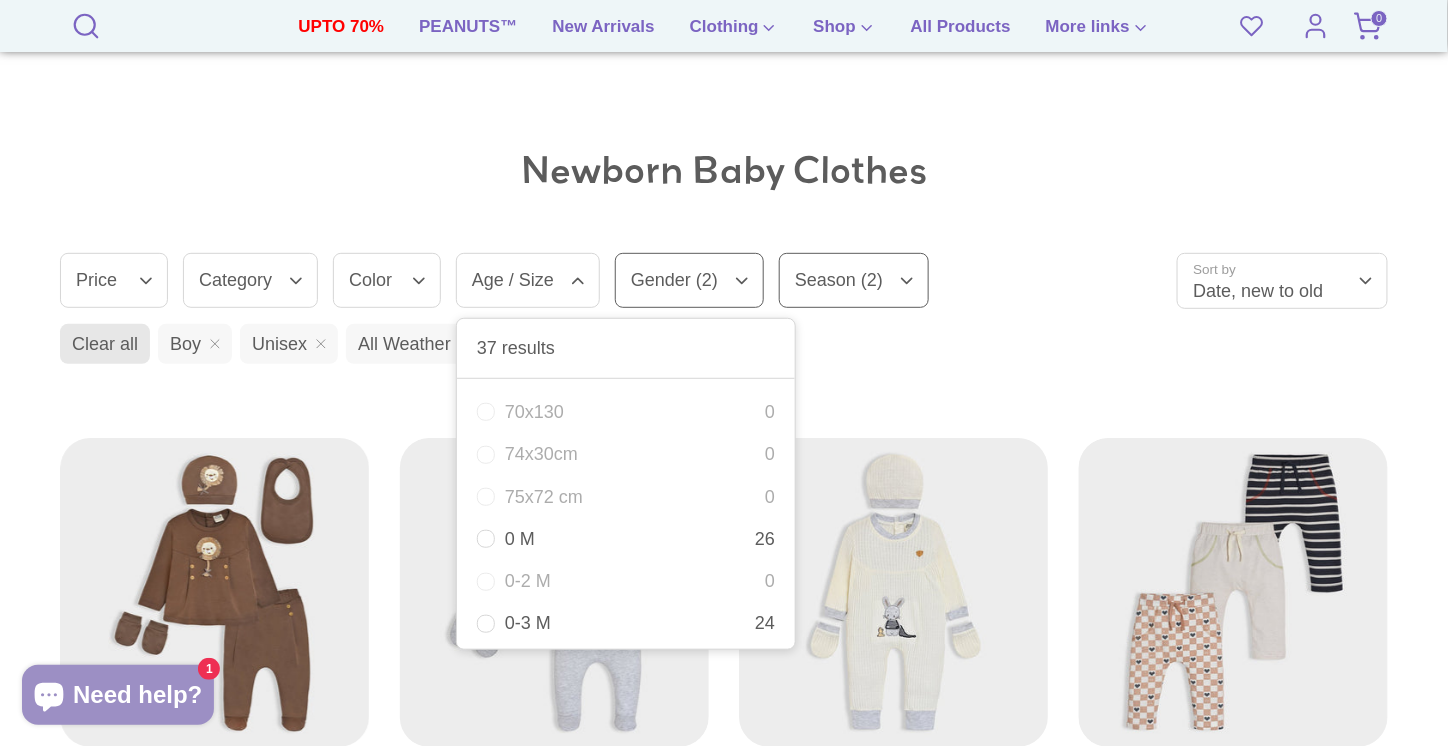 click on "0-3 M
24" at bounding box center [626, 623] 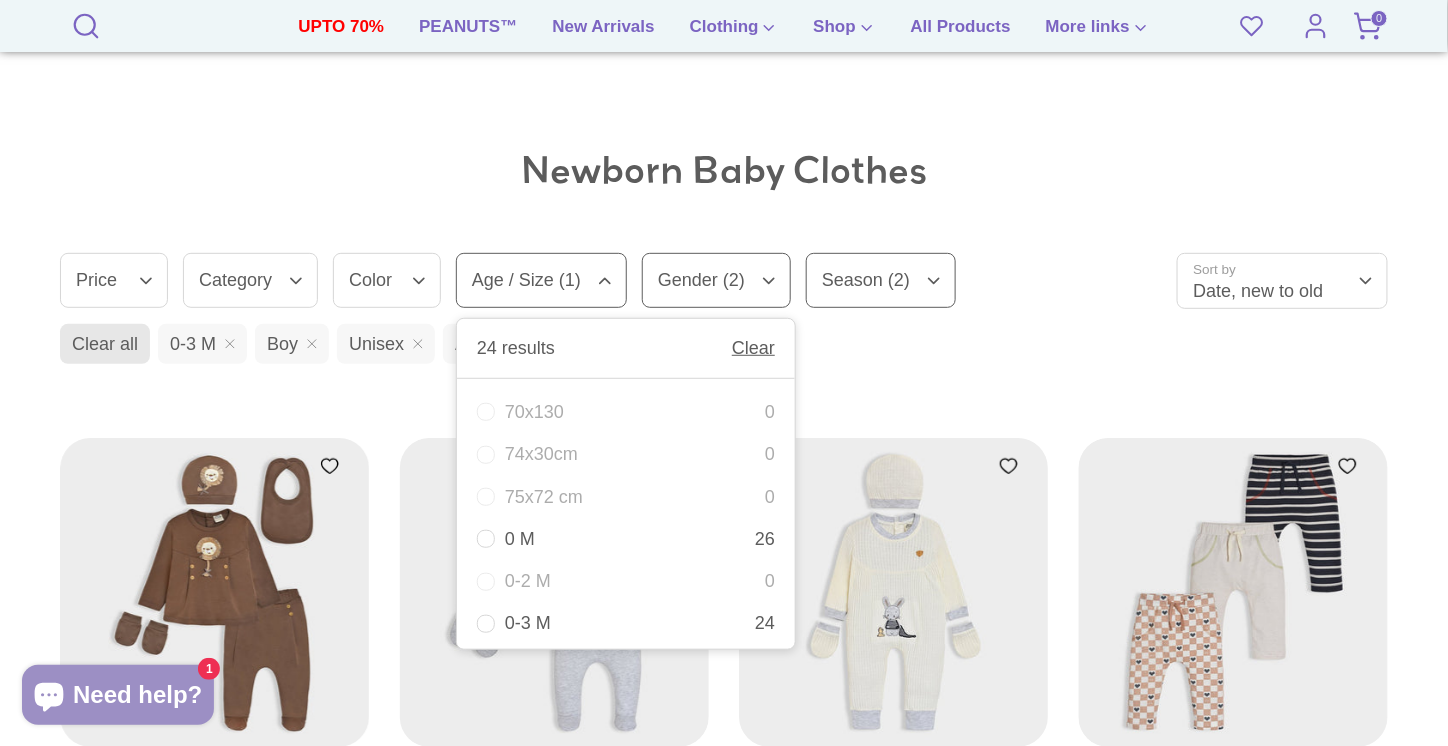 click on "Newborn Baby Clothes" at bounding box center (724, 170) 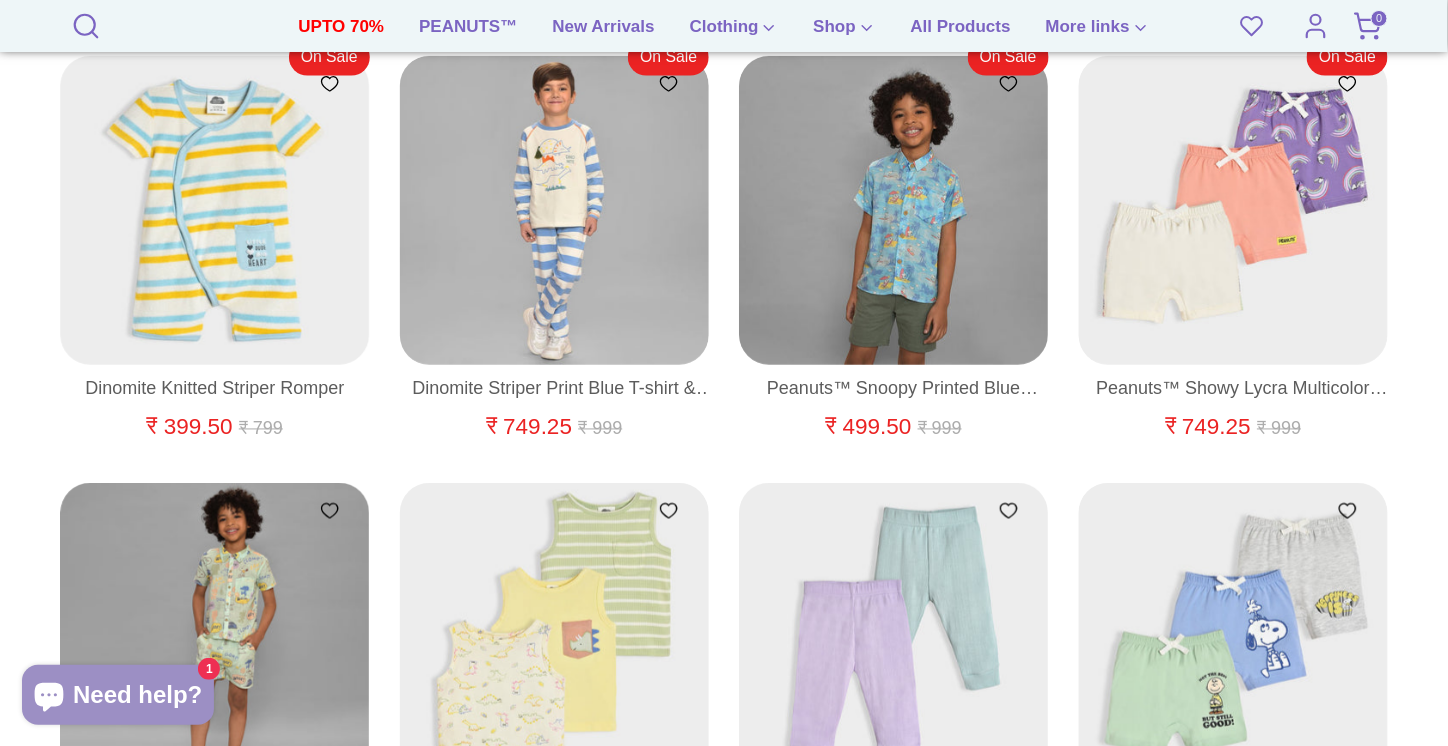 scroll, scrollTop: 977, scrollLeft: 0, axis: vertical 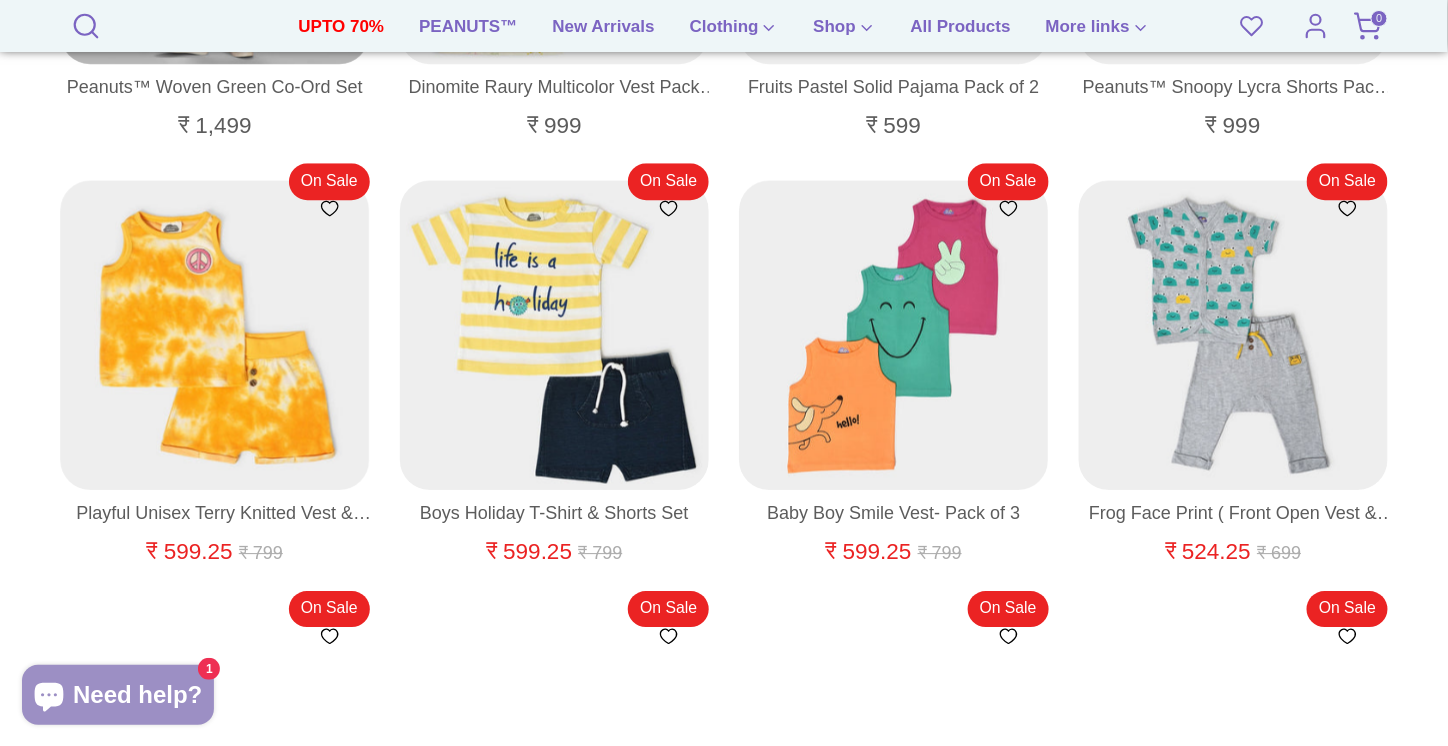 click 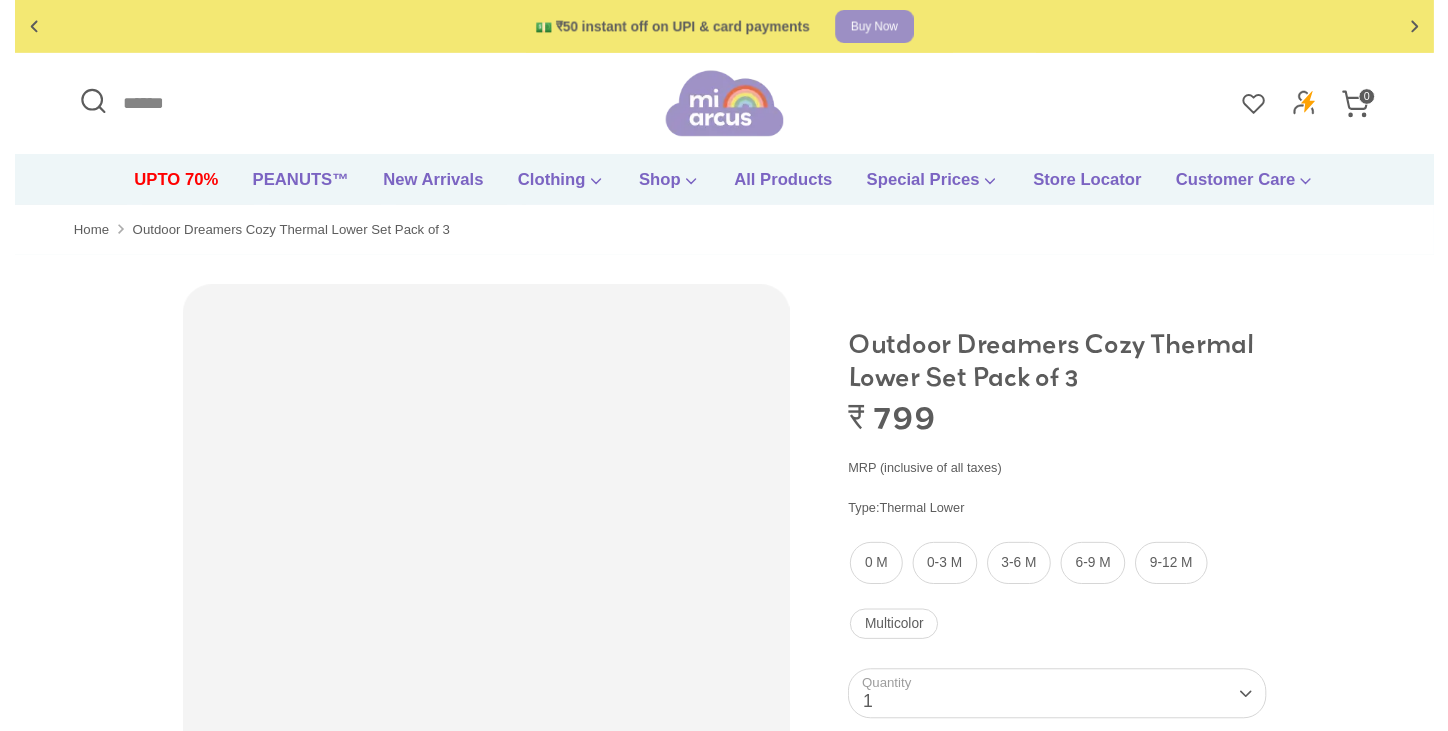 scroll, scrollTop: 0, scrollLeft: 0, axis: both 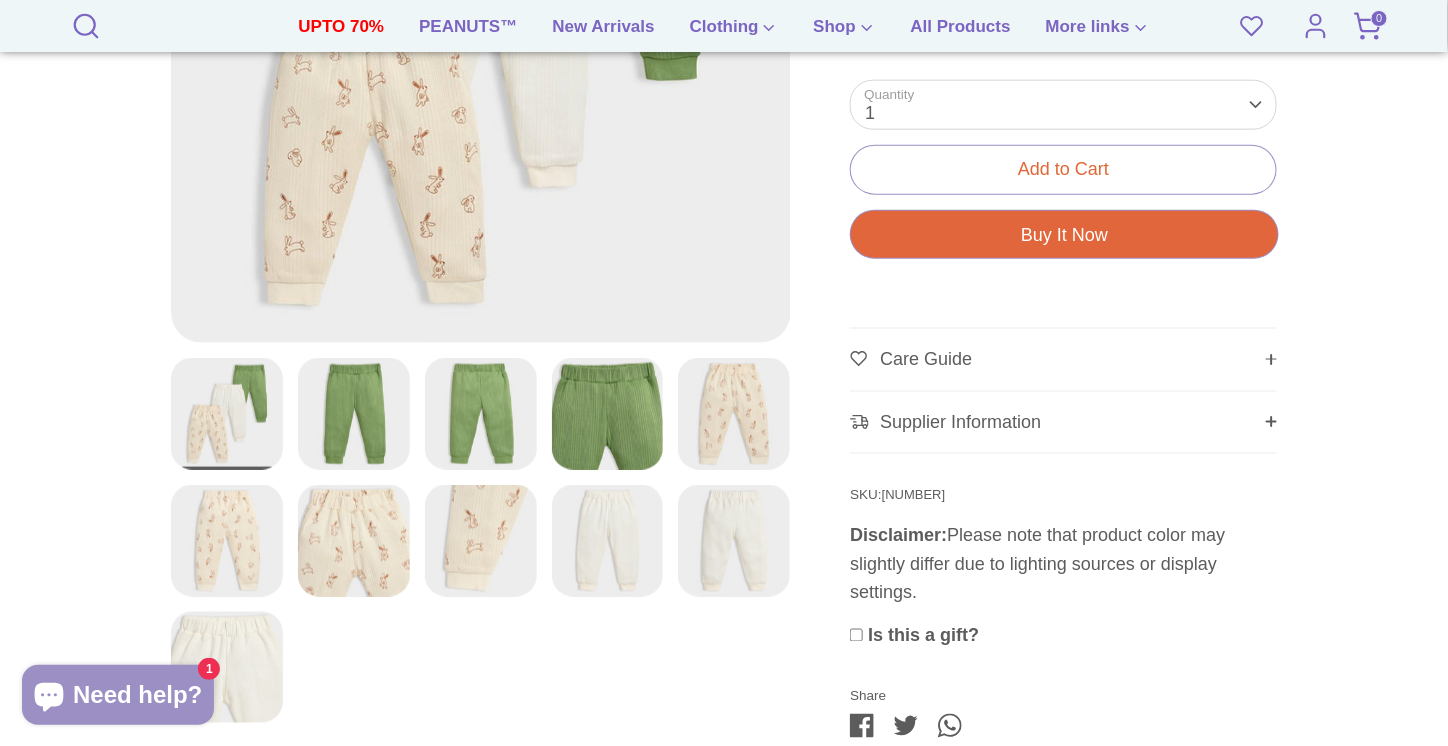click on "Supplier Information" at bounding box center (1063, 423) 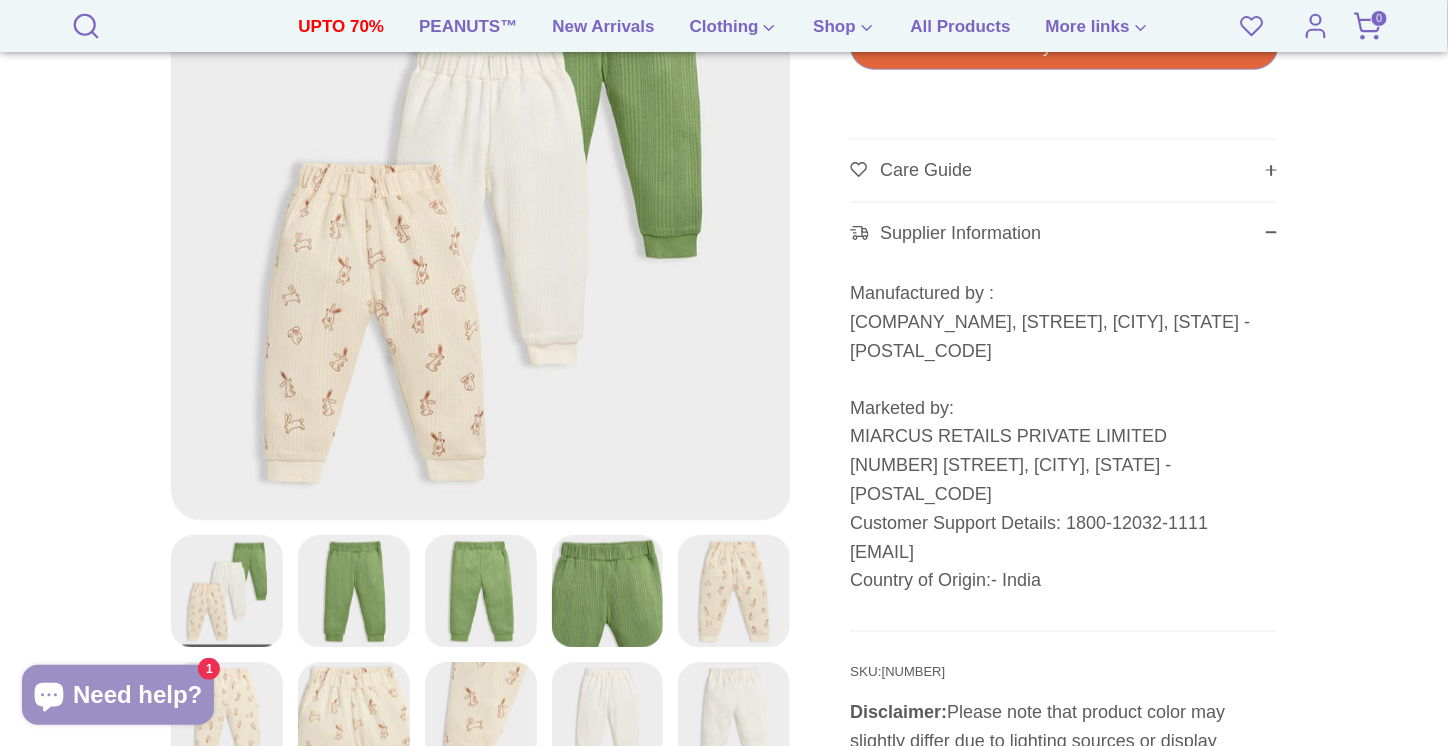 scroll, scrollTop: 884, scrollLeft: 0, axis: vertical 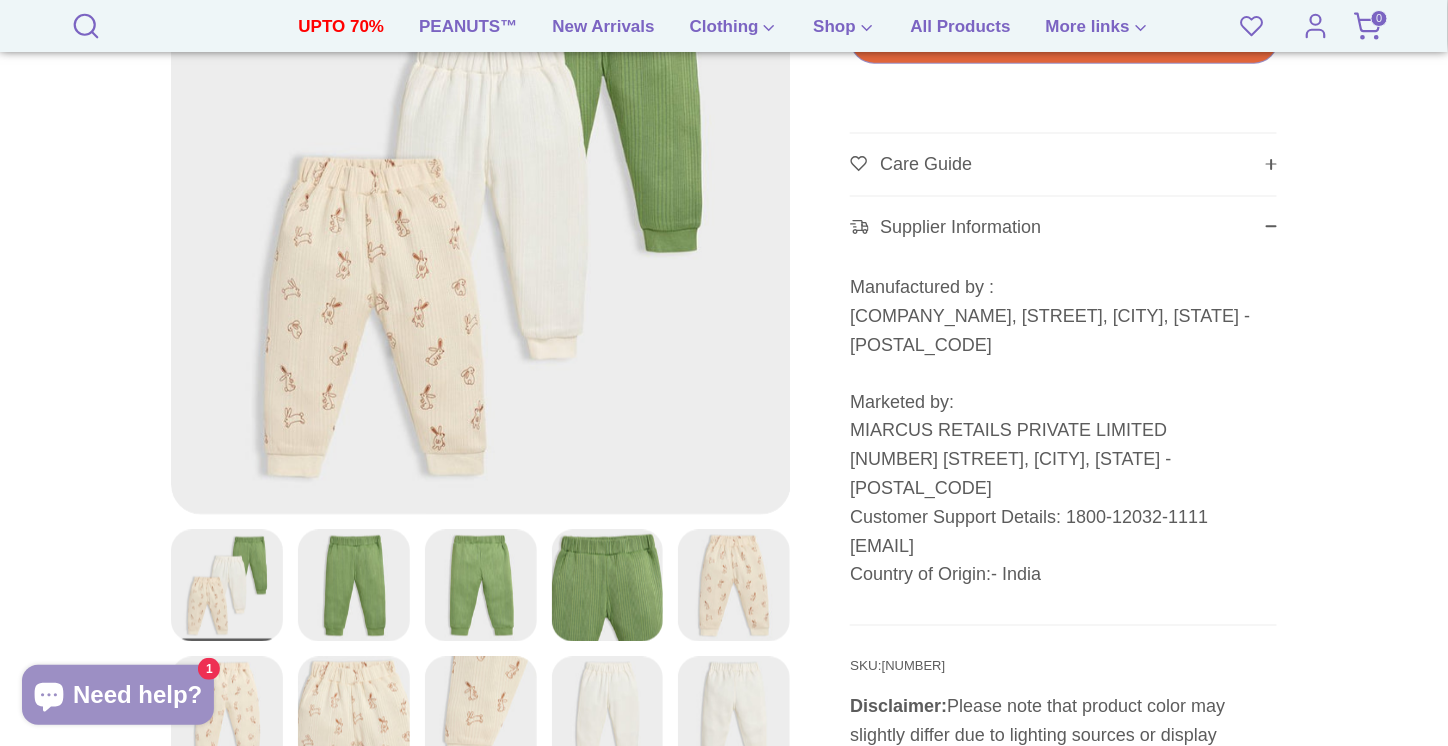 click on "Supplier Information" at bounding box center (1063, 228) 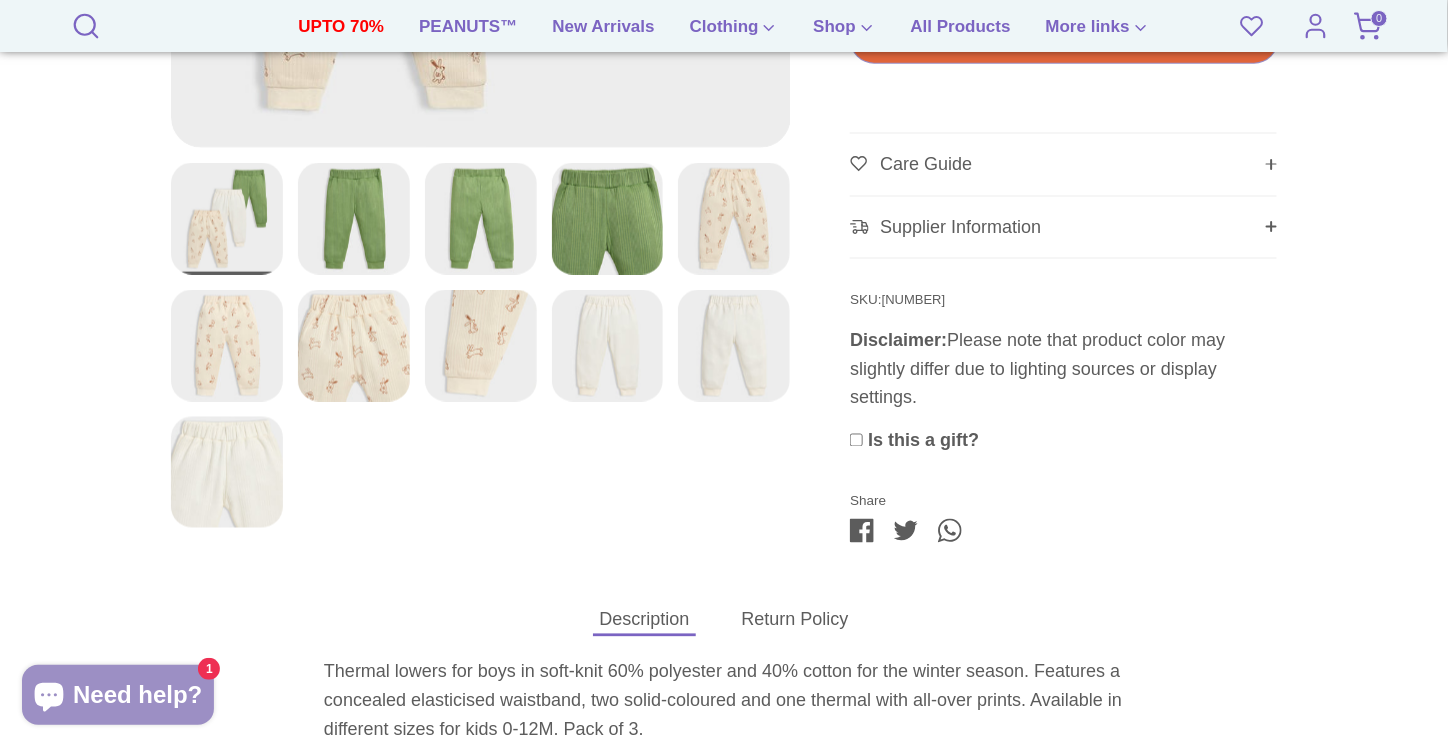 click on "Care Guide" at bounding box center (1063, 165) 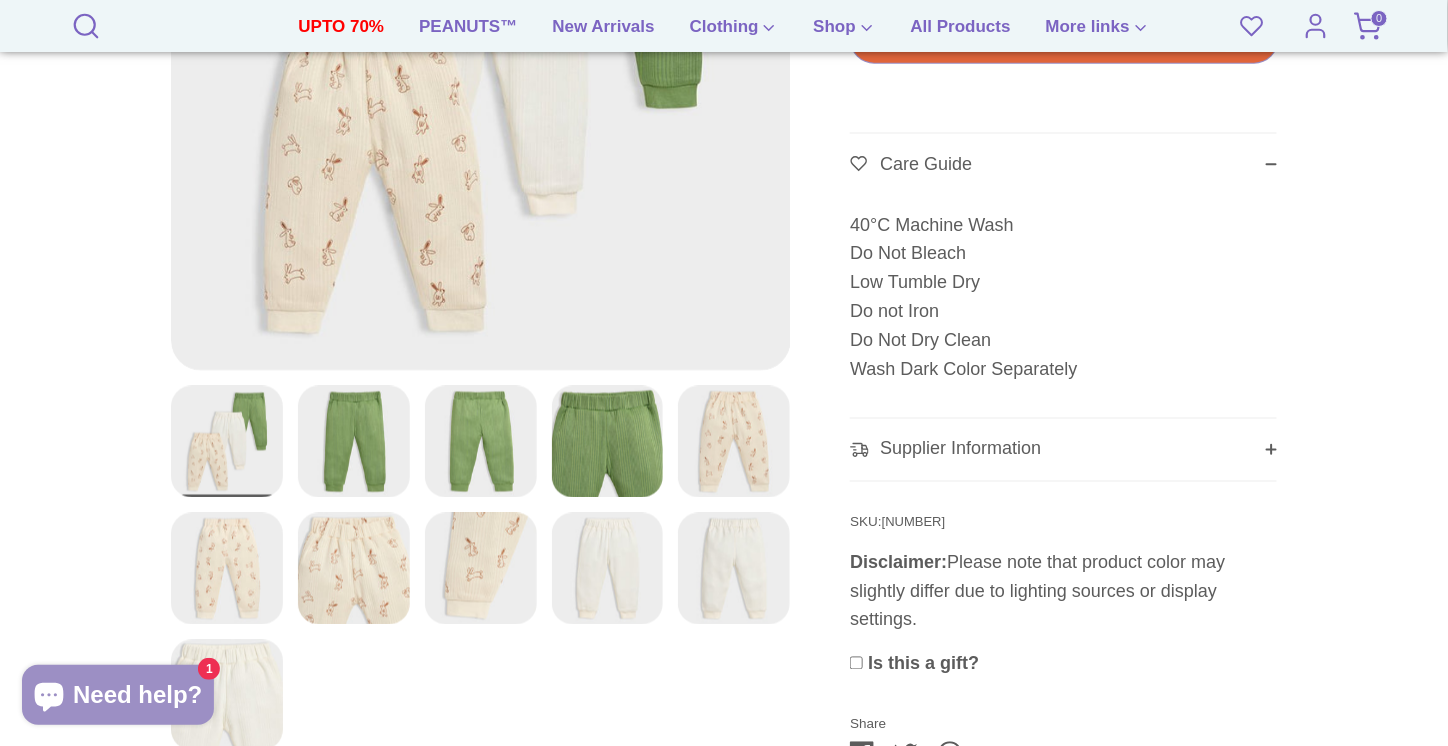 click on "Care Guide" at bounding box center (1063, 165) 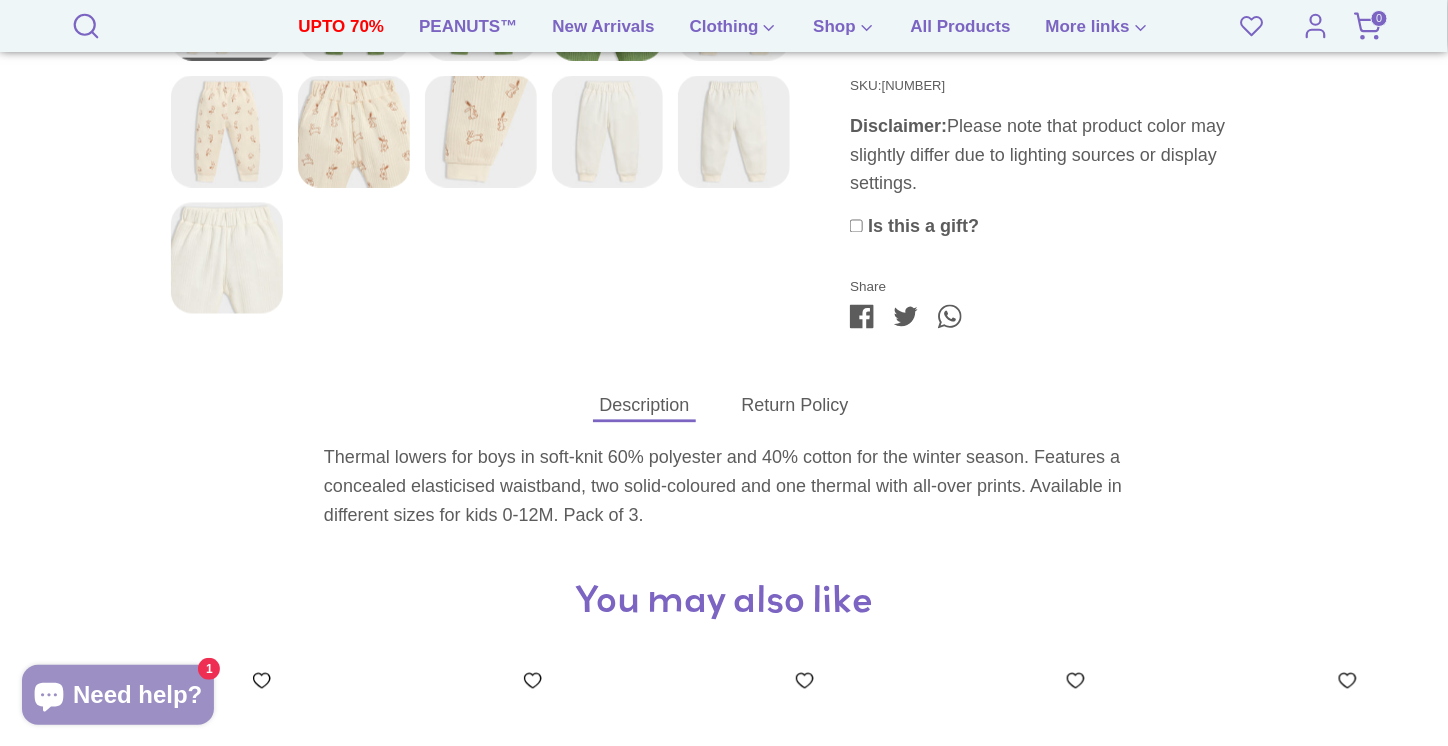 scroll, scrollTop: 1125, scrollLeft: 0, axis: vertical 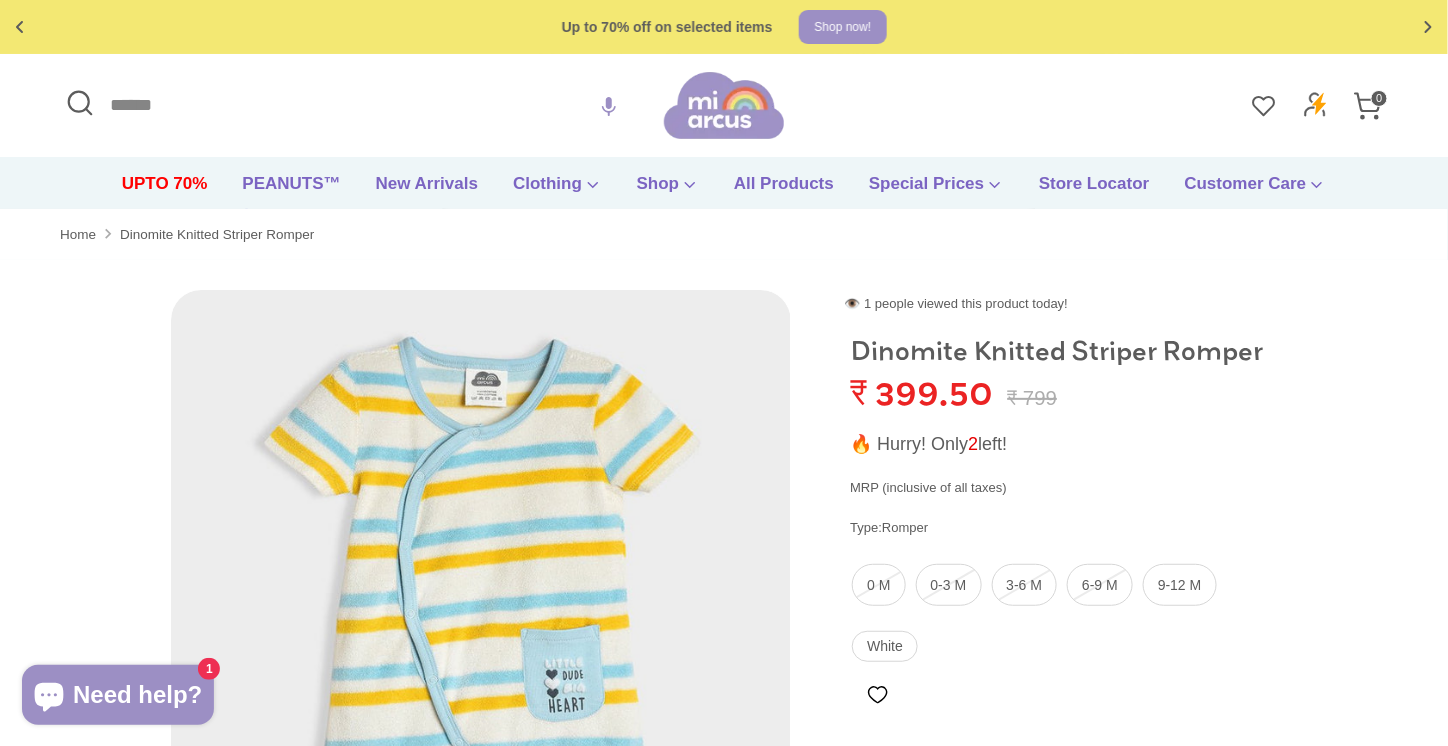 click 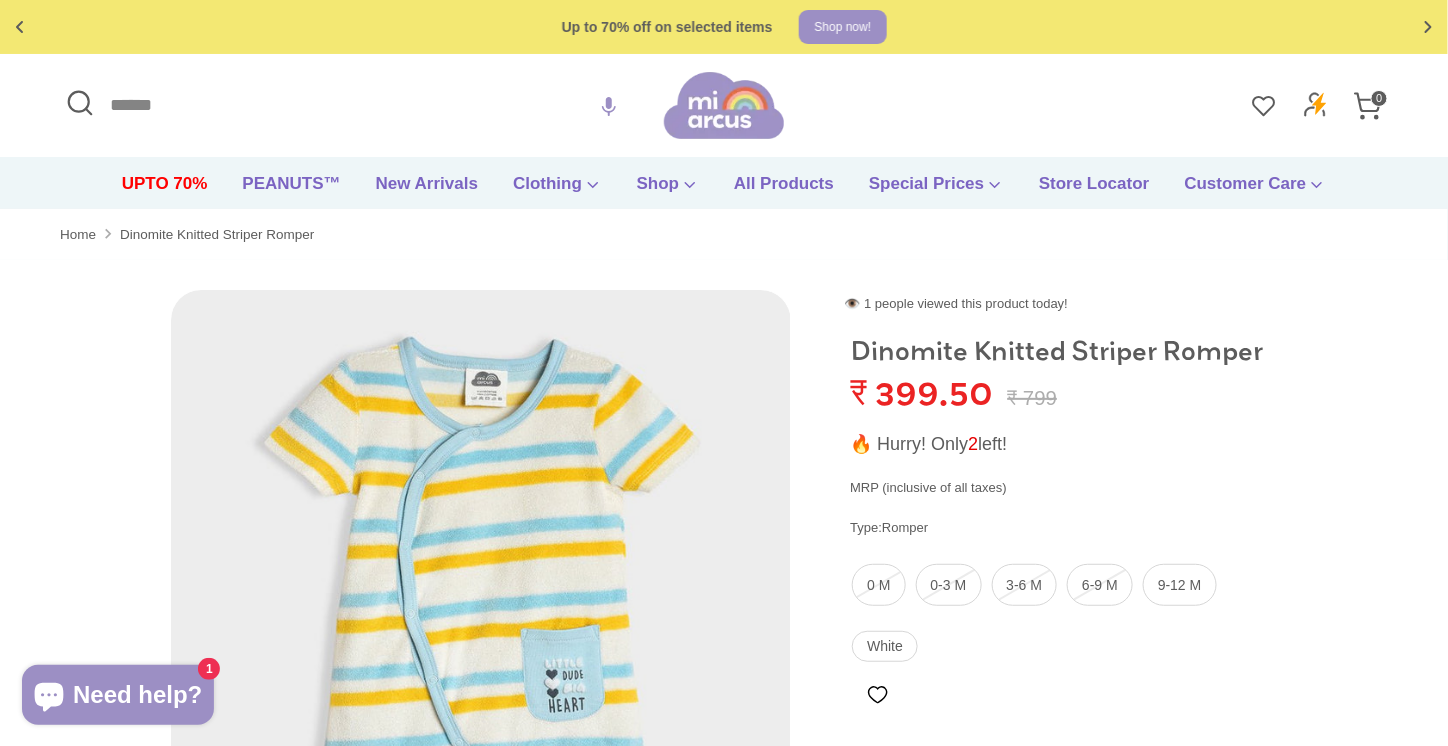 scroll, scrollTop: 141, scrollLeft: 0, axis: vertical 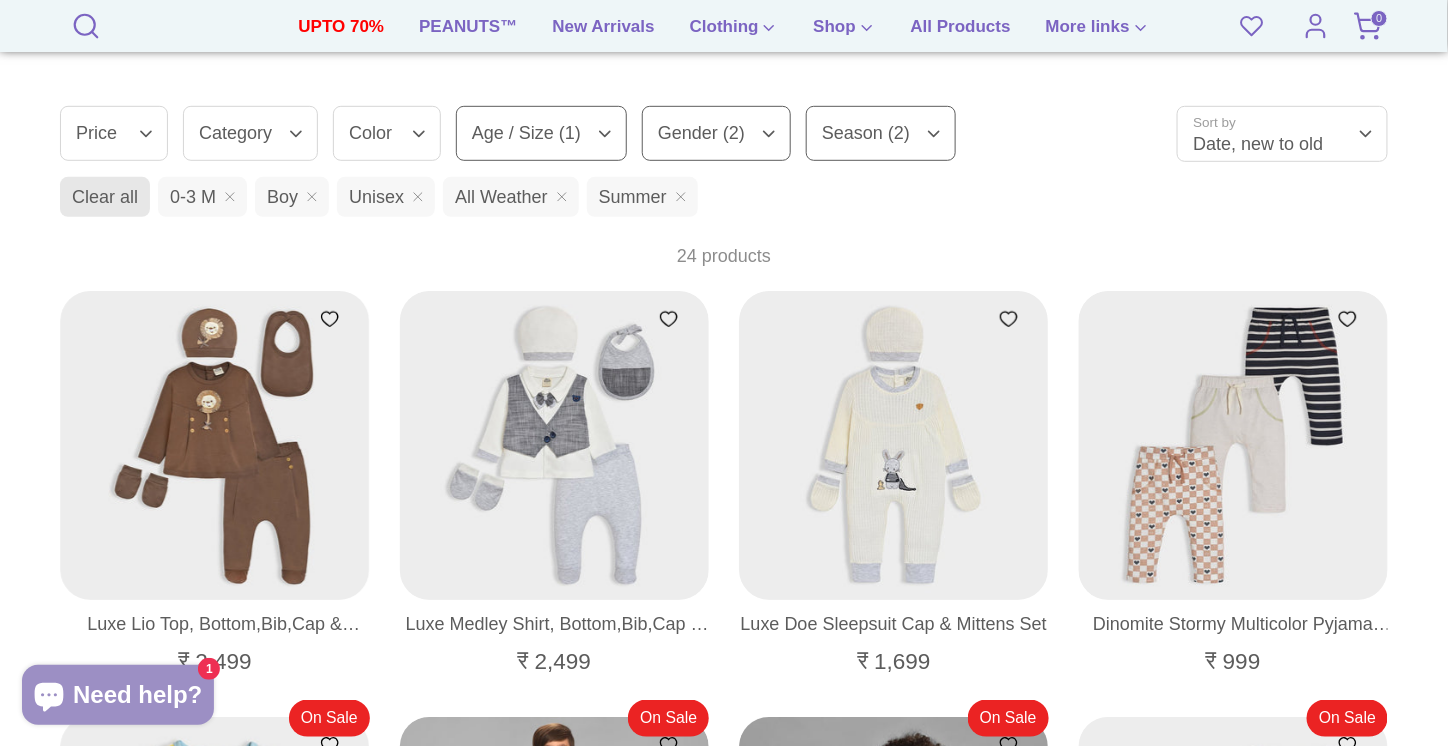 click on "Season
(2)" at bounding box center (881, 133) 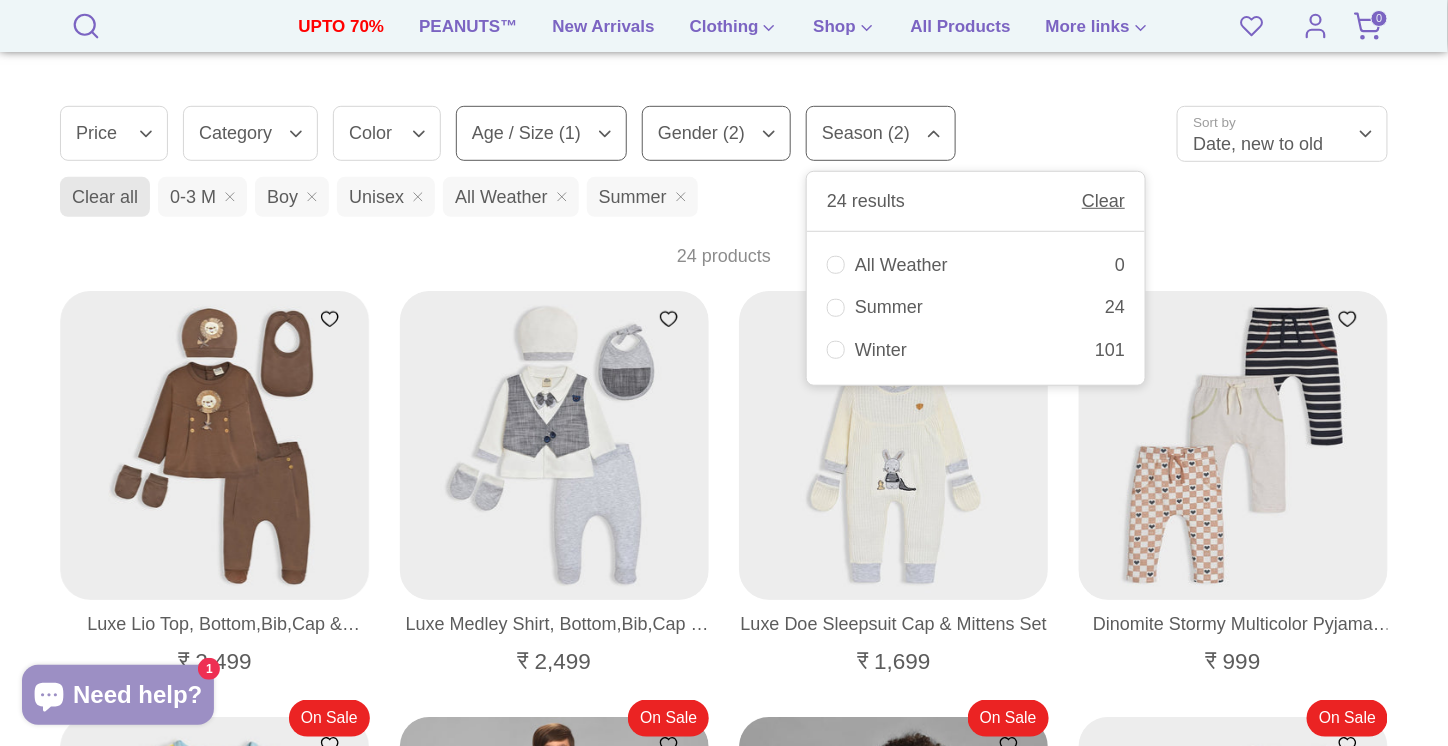 click on "Filter by
Clear
Price
Price
24 results
Clear
₹
–
₹
Category
Category 24 results Clear" at bounding box center (724, 133) 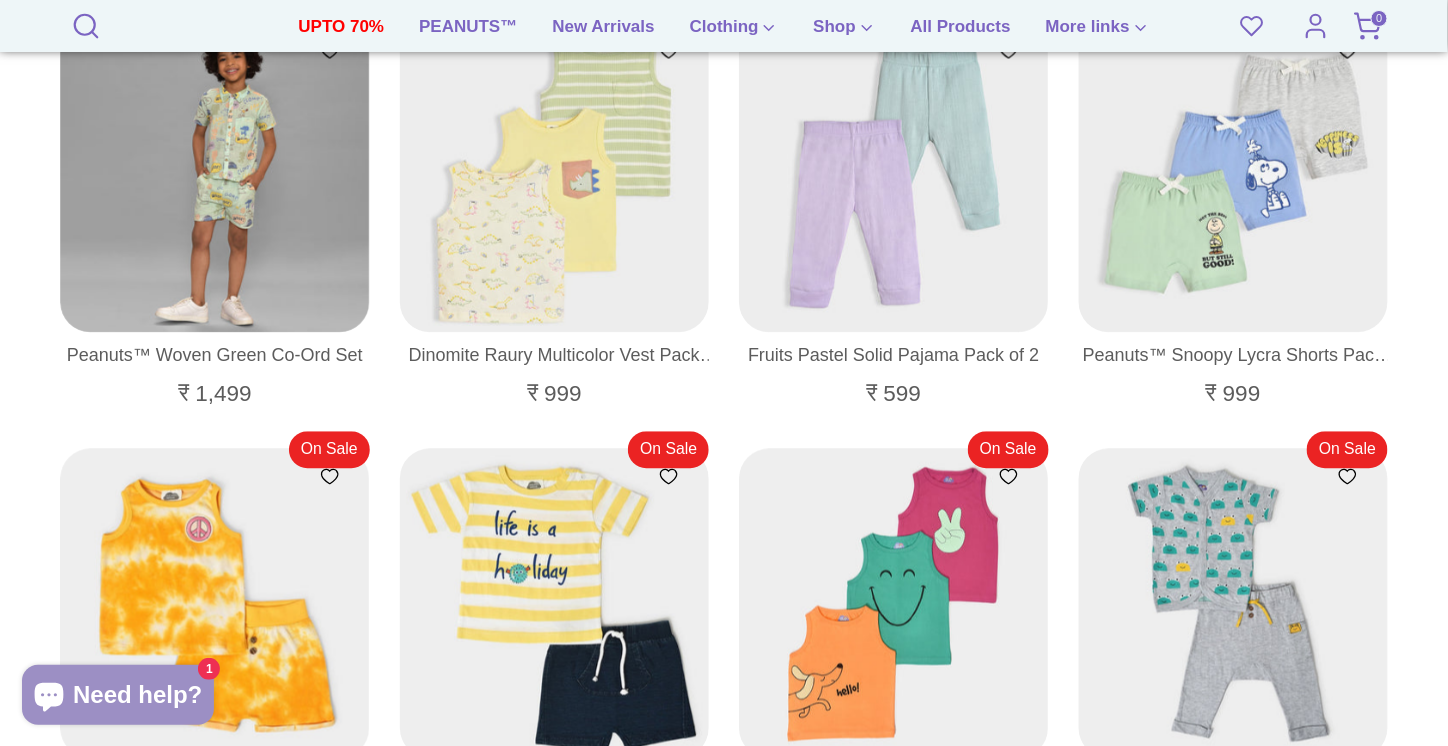 scroll, scrollTop: 1471, scrollLeft: 0, axis: vertical 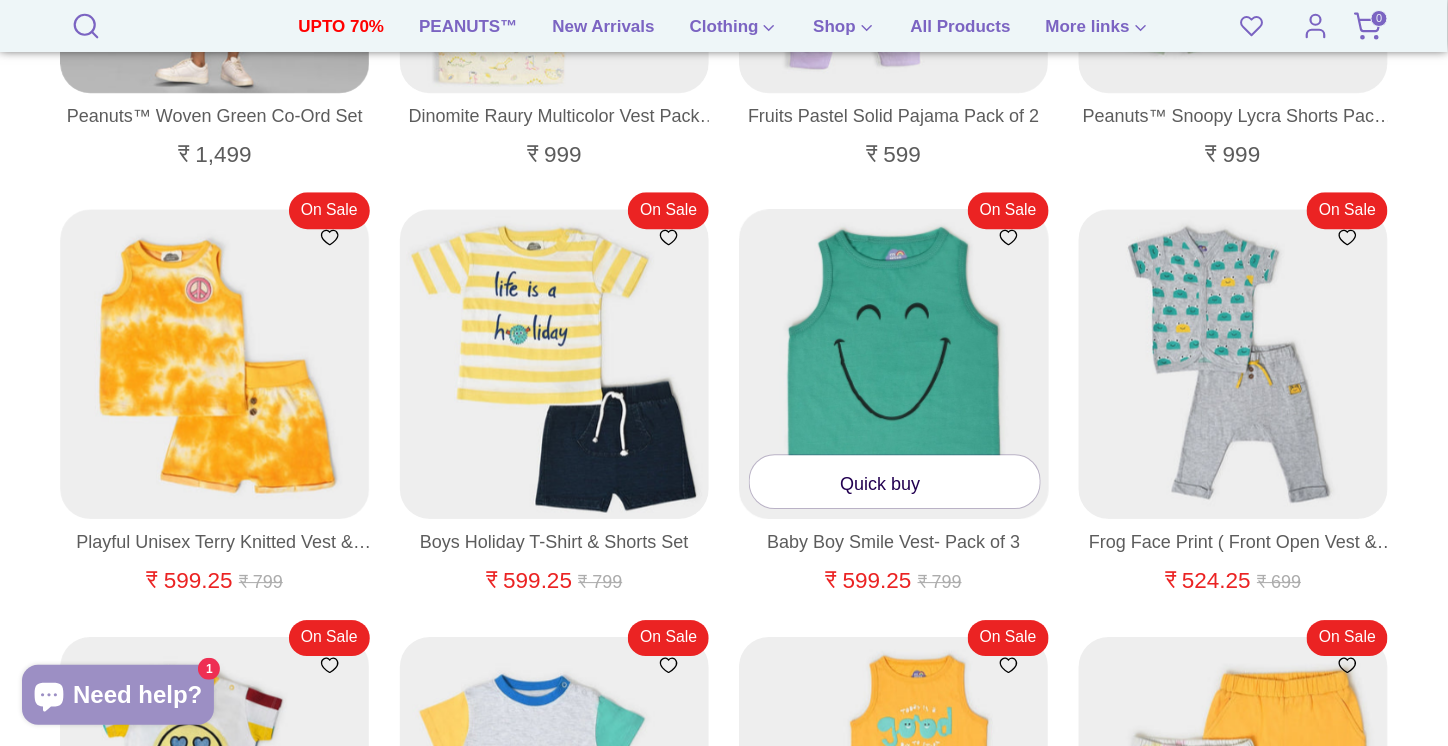click at bounding box center (894, 364) 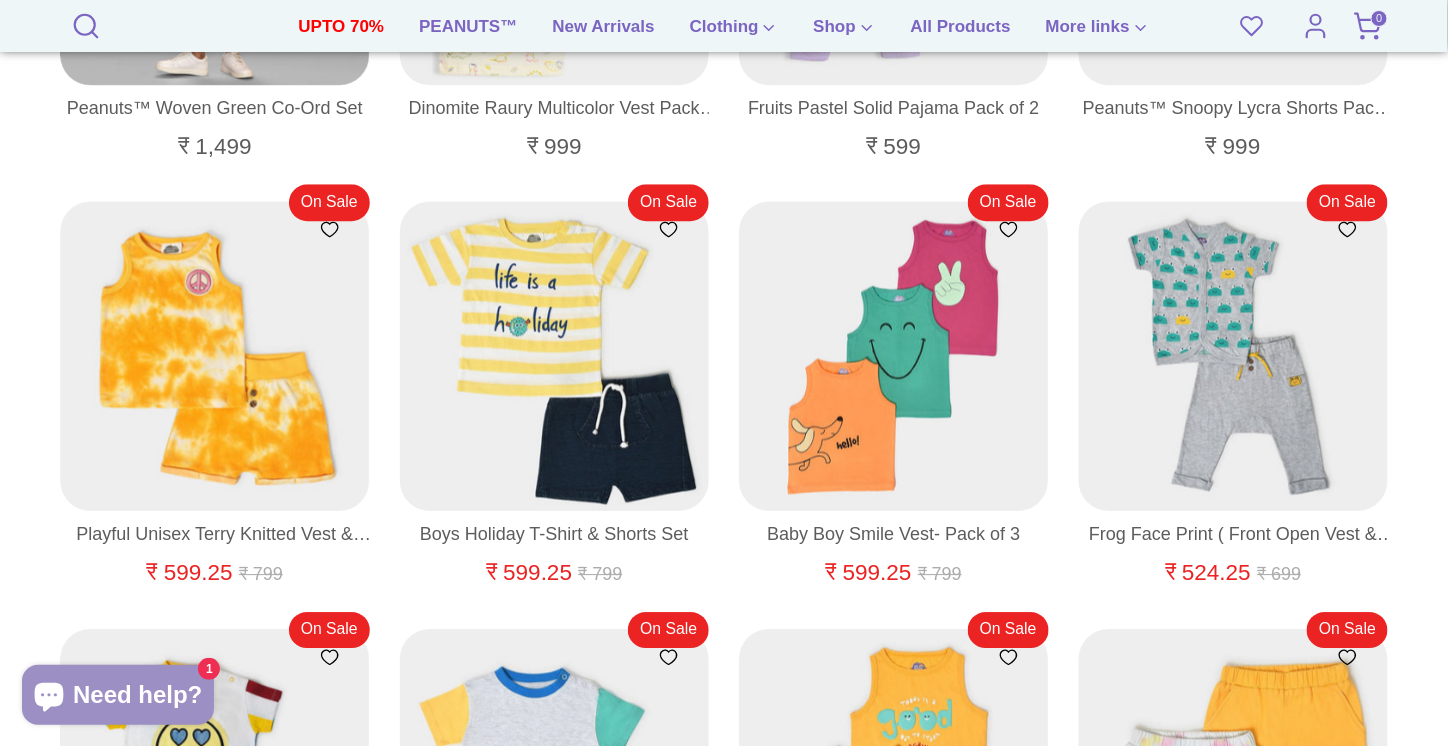 scroll, scrollTop: 1718, scrollLeft: 0, axis: vertical 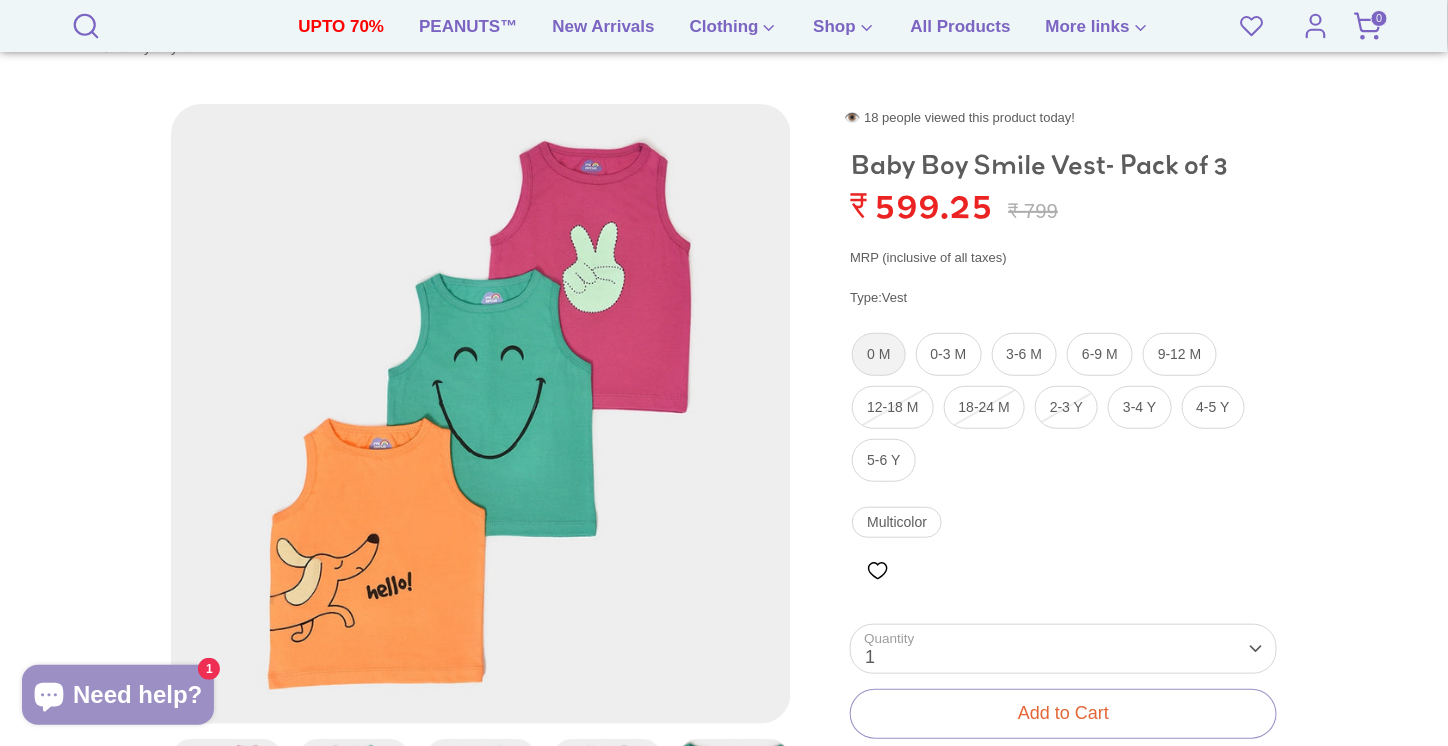 click on "0 M" at bounding box center (878, 354) 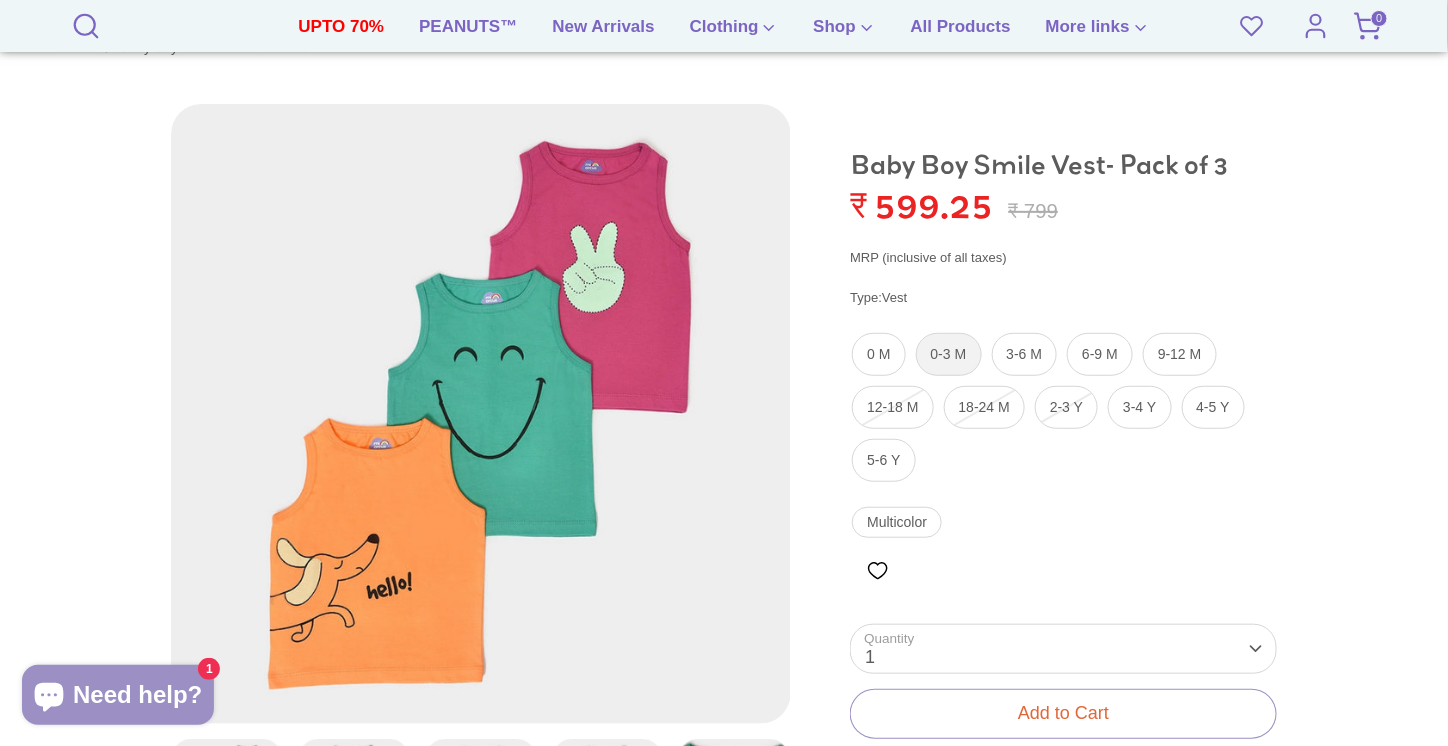 click on "0-3 M" at bounding box center (949, 354) 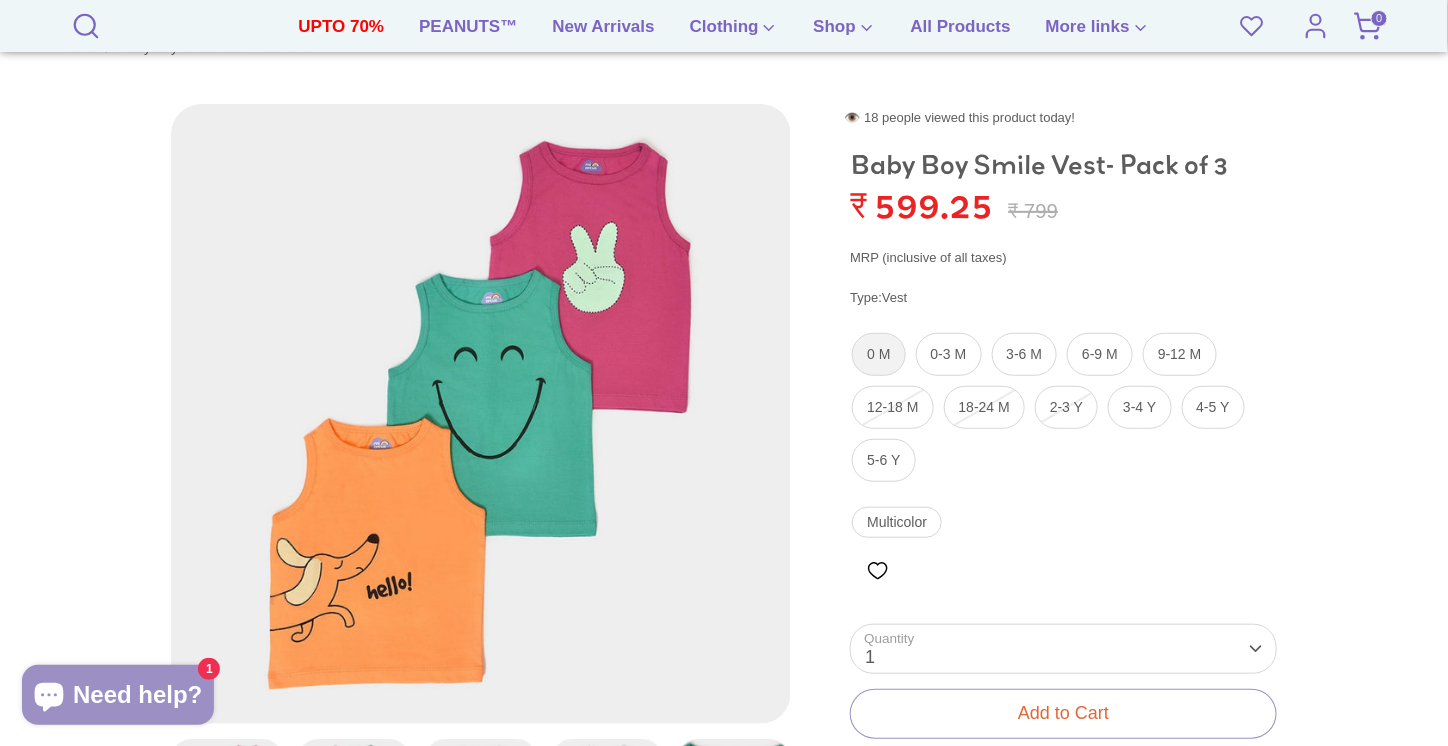 click on "0 M" at bounding box center [878, 354] 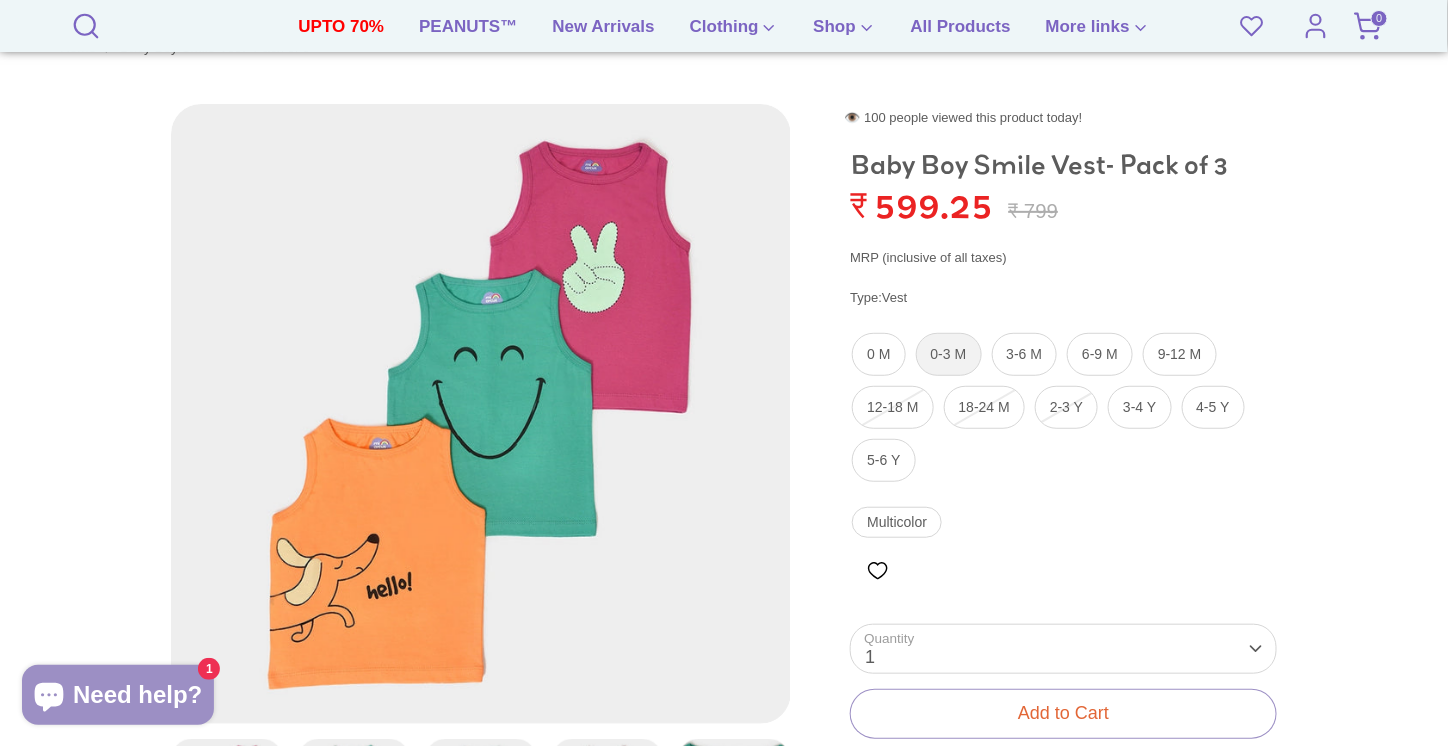 click on "0-3 M" at bounding box center (949, 354) 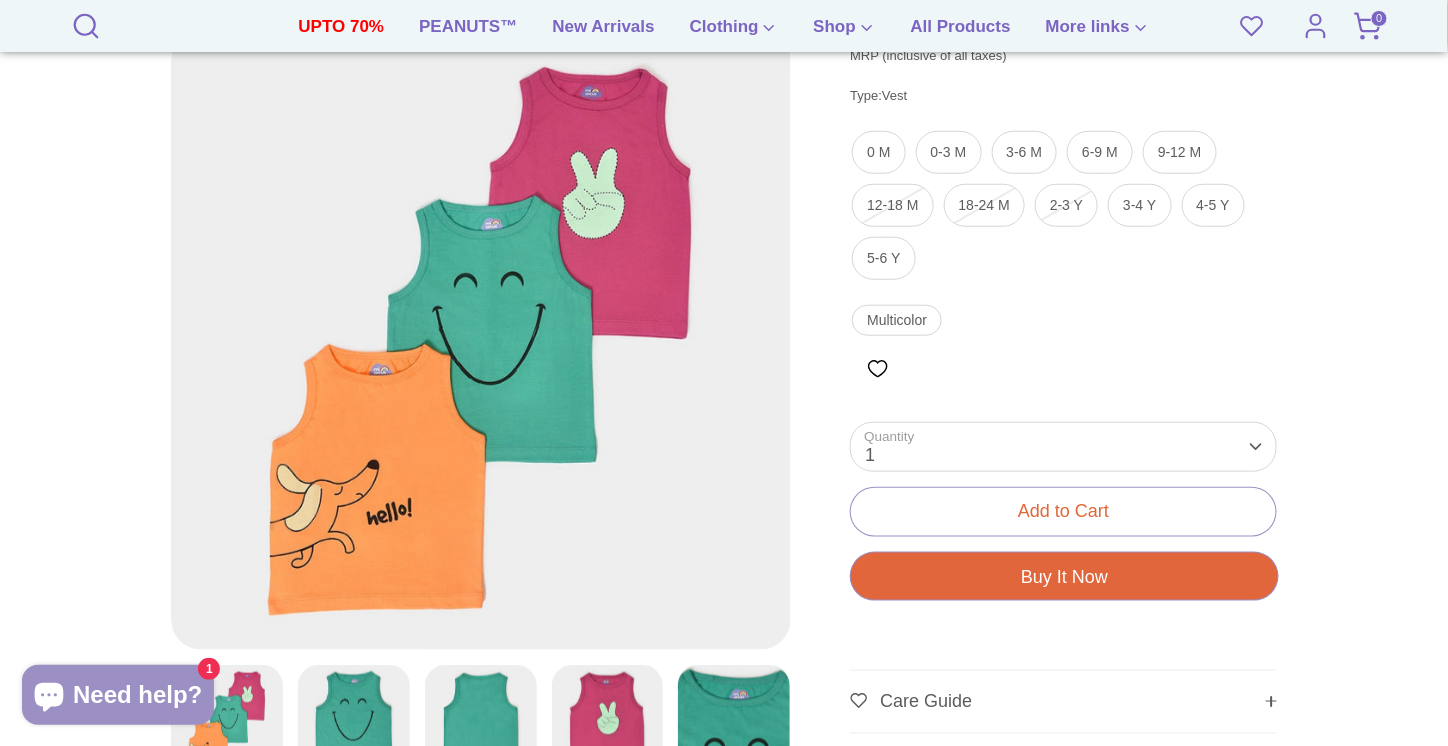 scroll, scrollTop: 439, scrollLeft: 0, axis: vertical 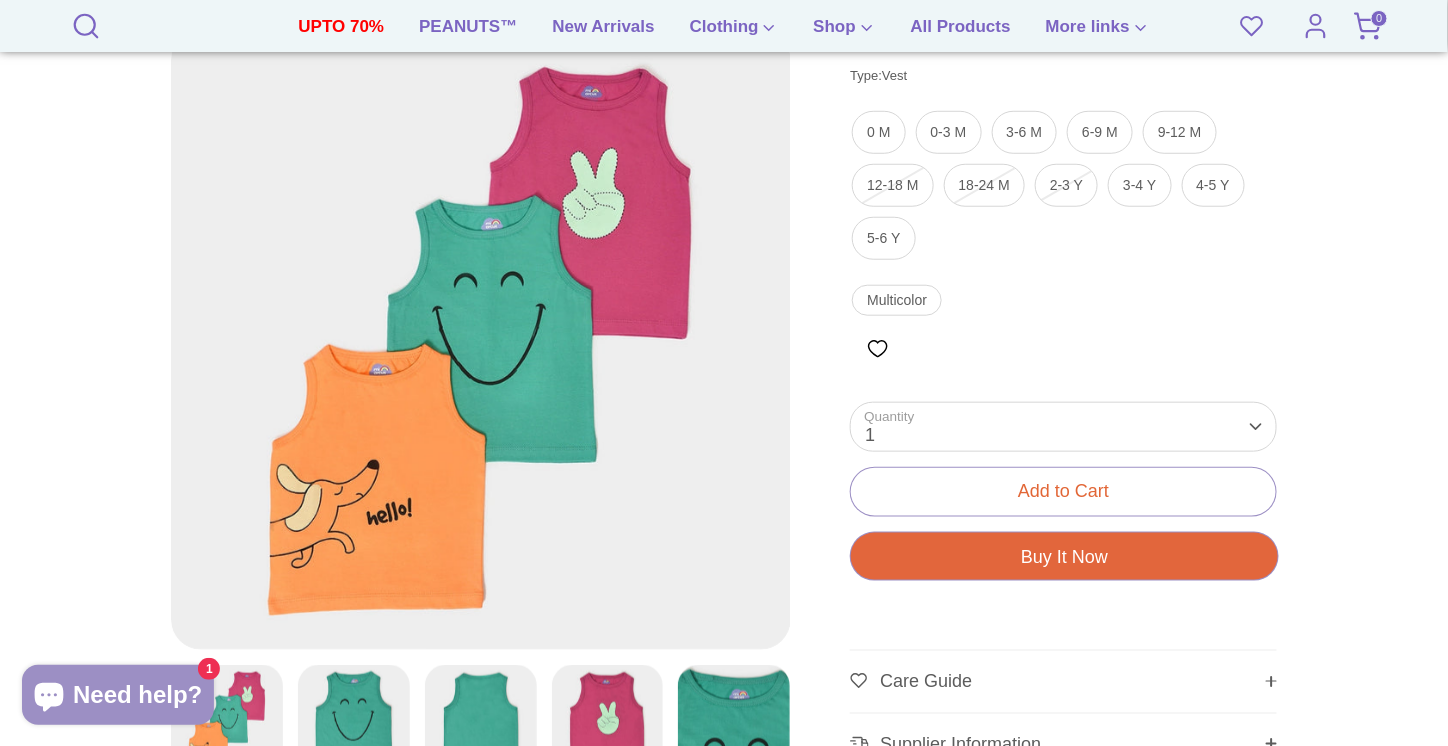 click at bounding box center (354, 721) 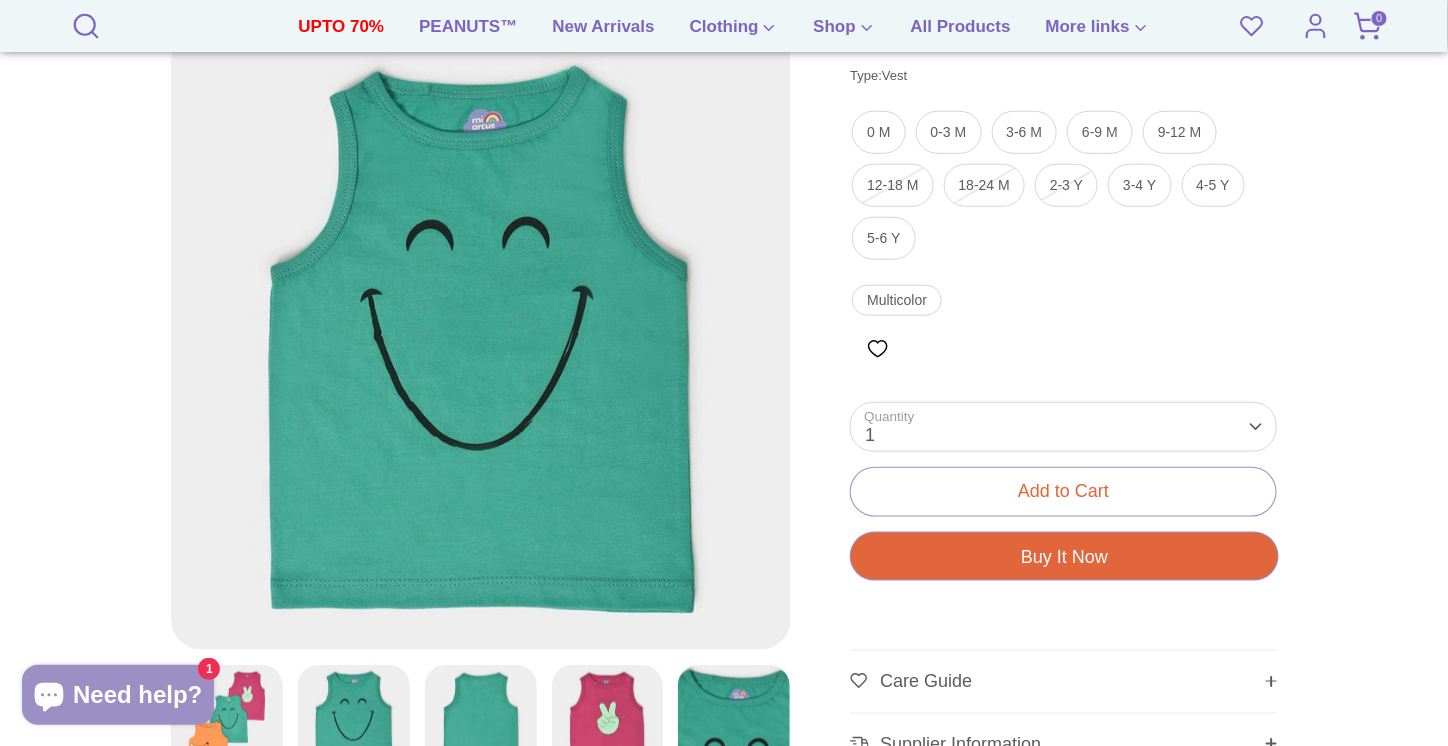 click at bounding box center (481, 721) 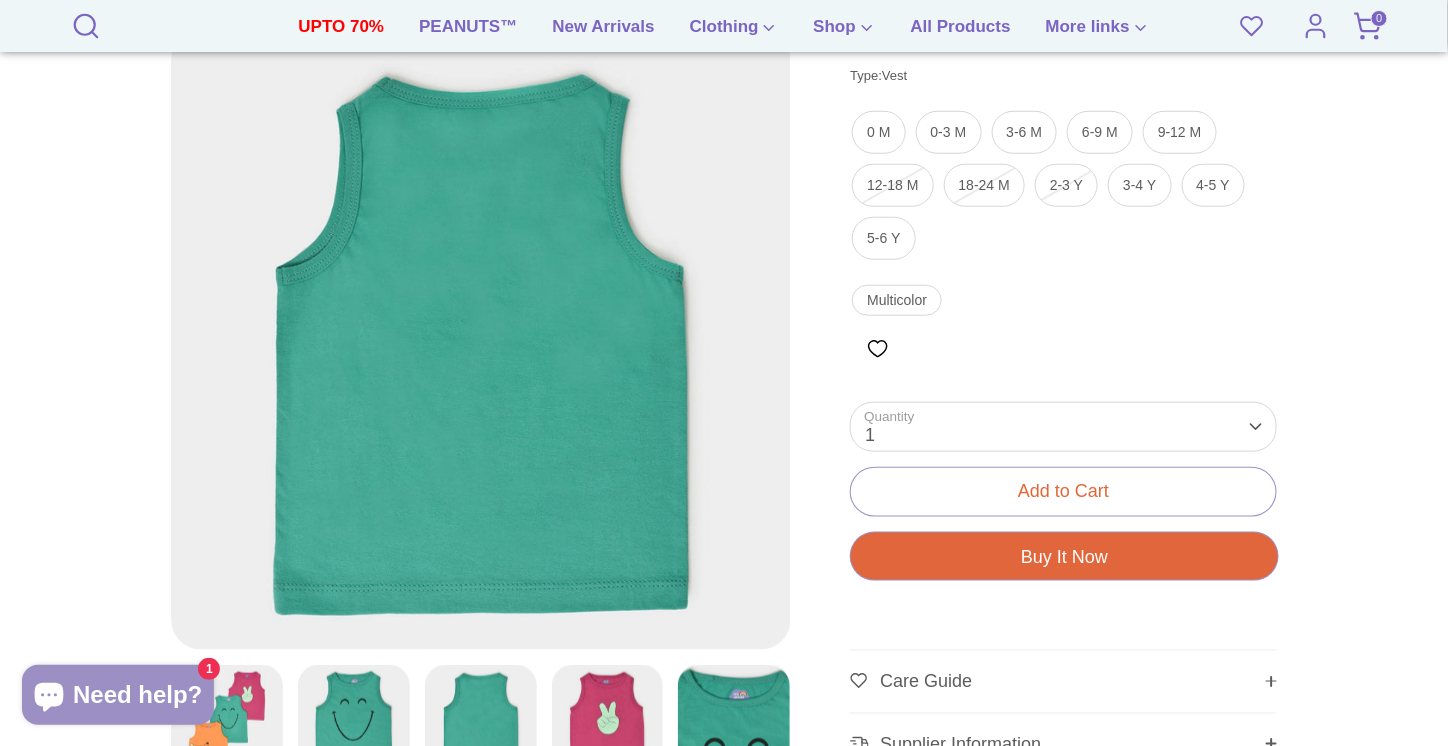 click at bounding box center [734, 721] 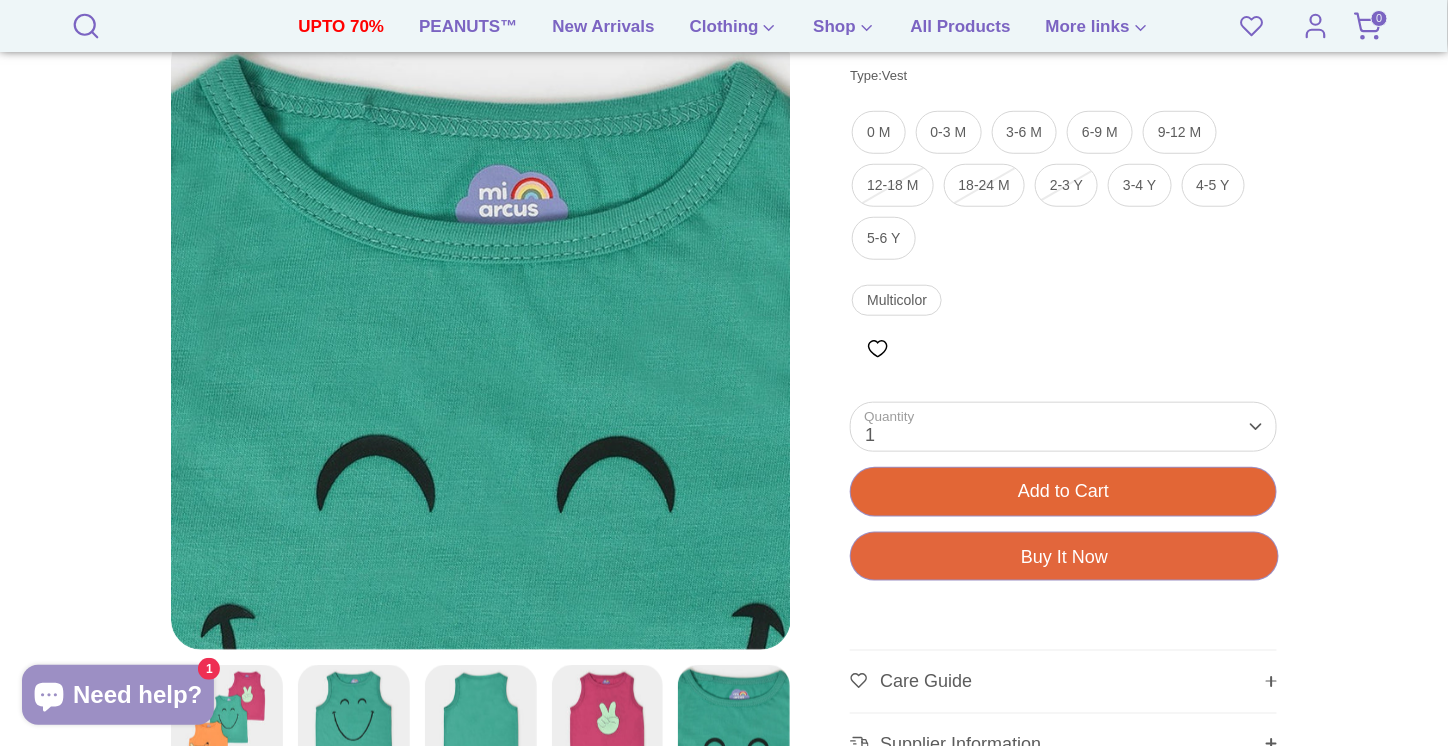 click on "Add to Cart" at bounding box center (1063, 491) 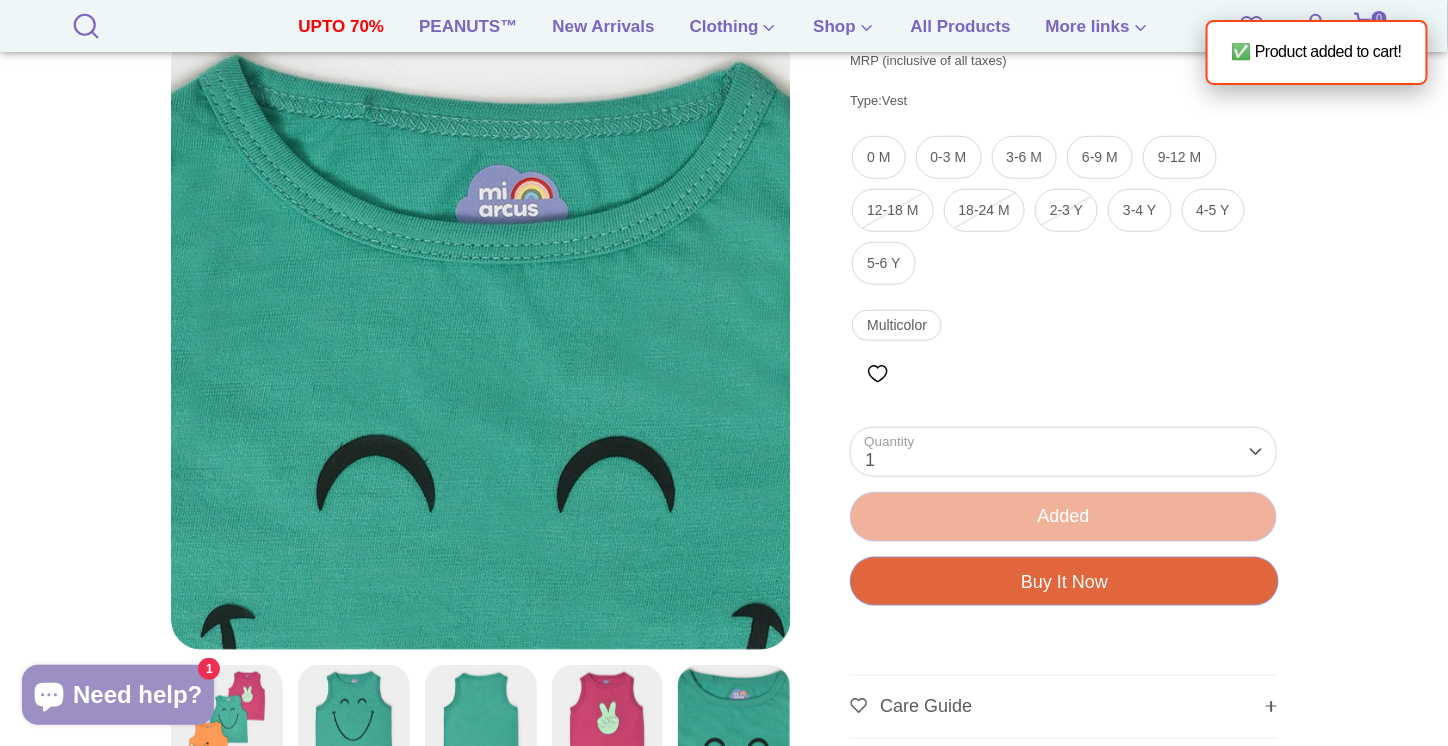 scroll, scrollTop: 0, scrollLeft: 0, axis: both 